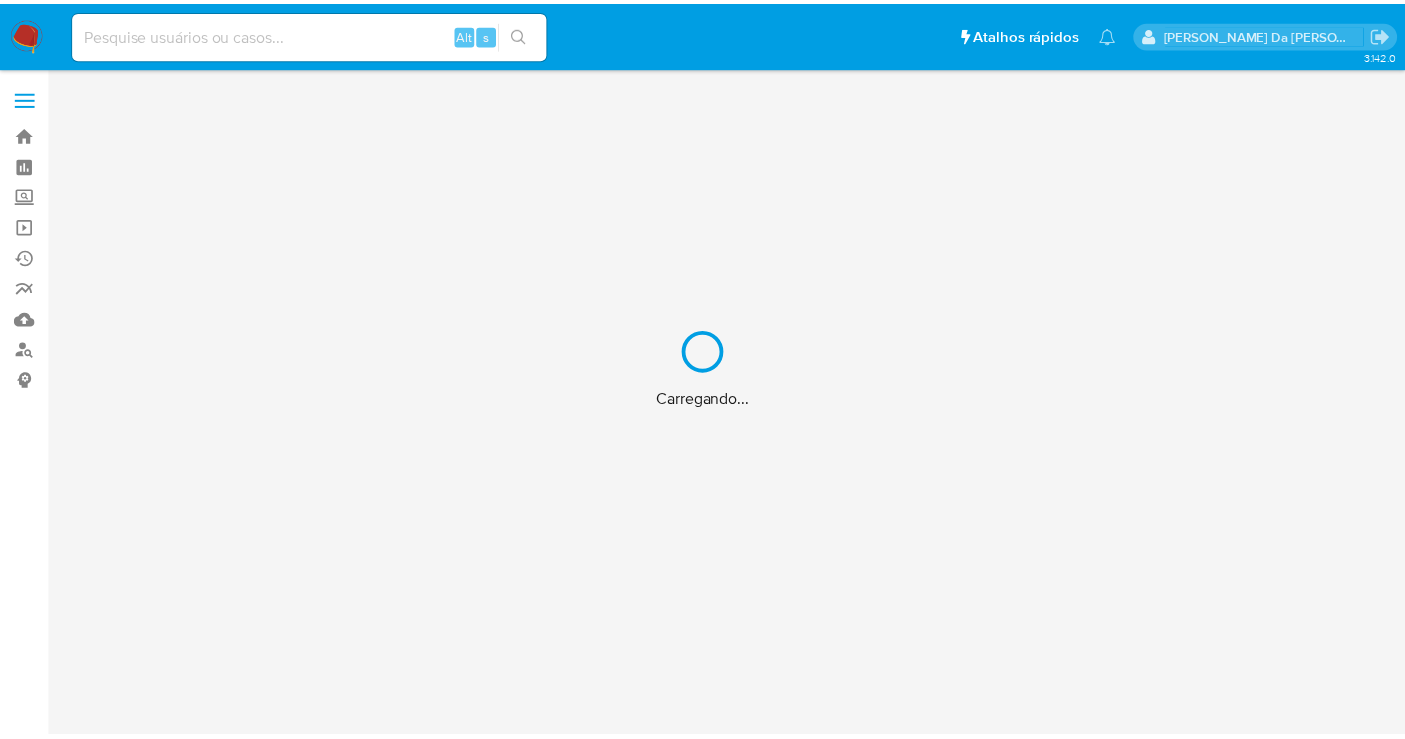 scroll, scrollTop: 0, scrollLeft: 0, axis: both 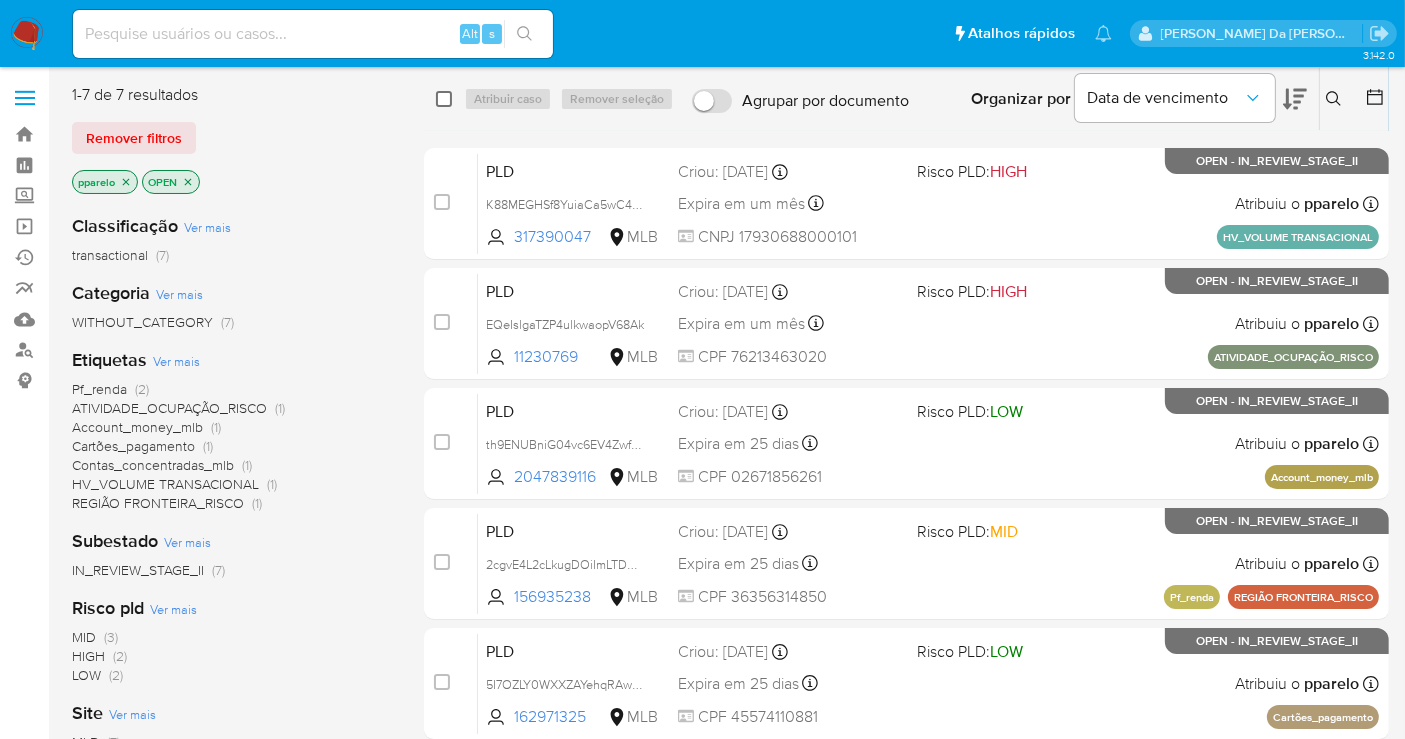 click at bounding box center [444, 99] 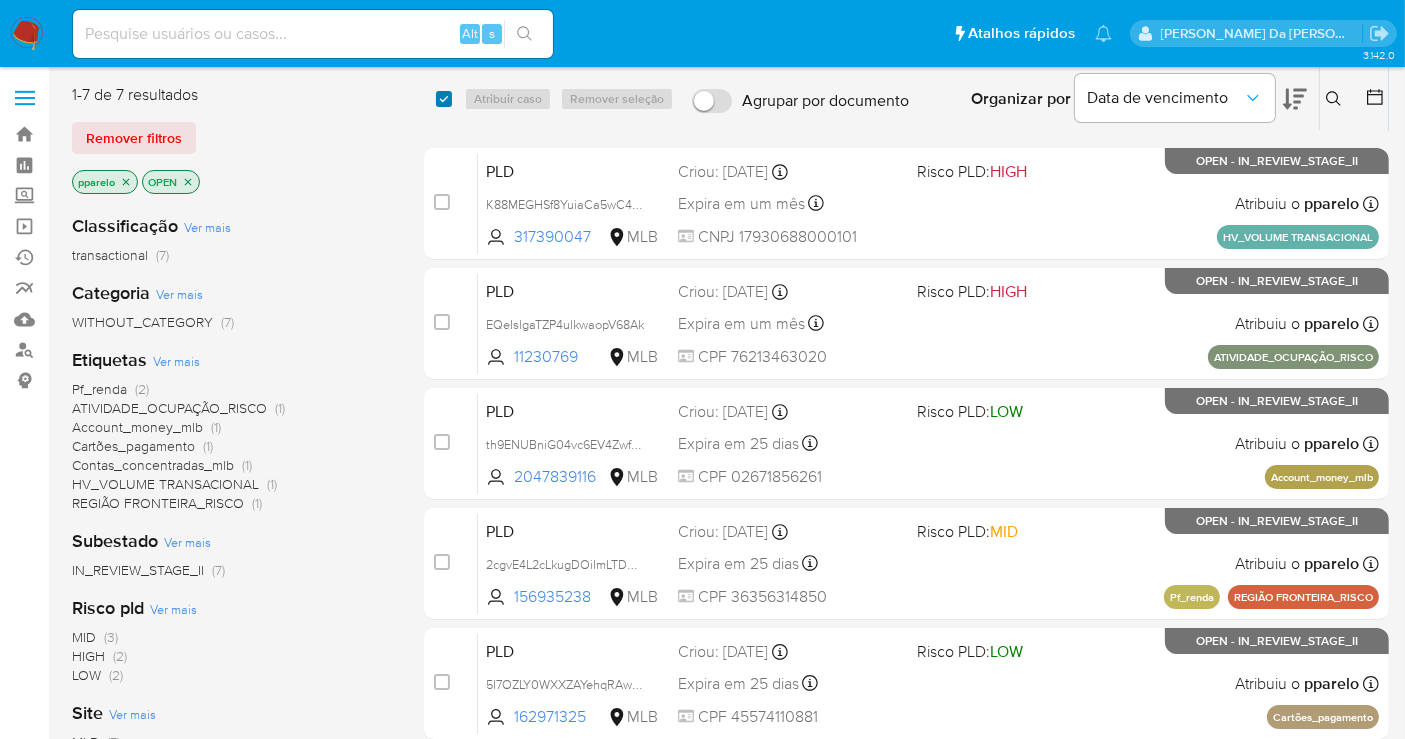 checkbox on "true" 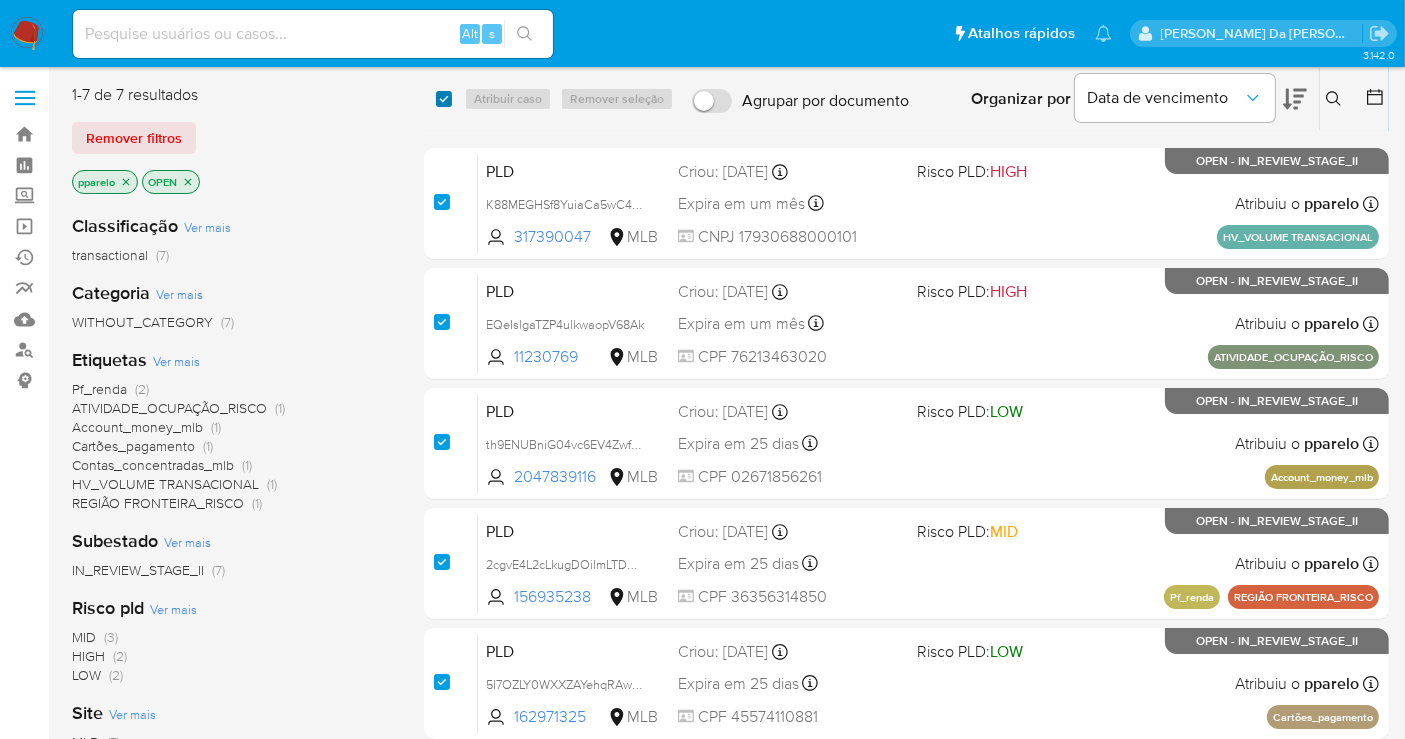 checkbox on "true" 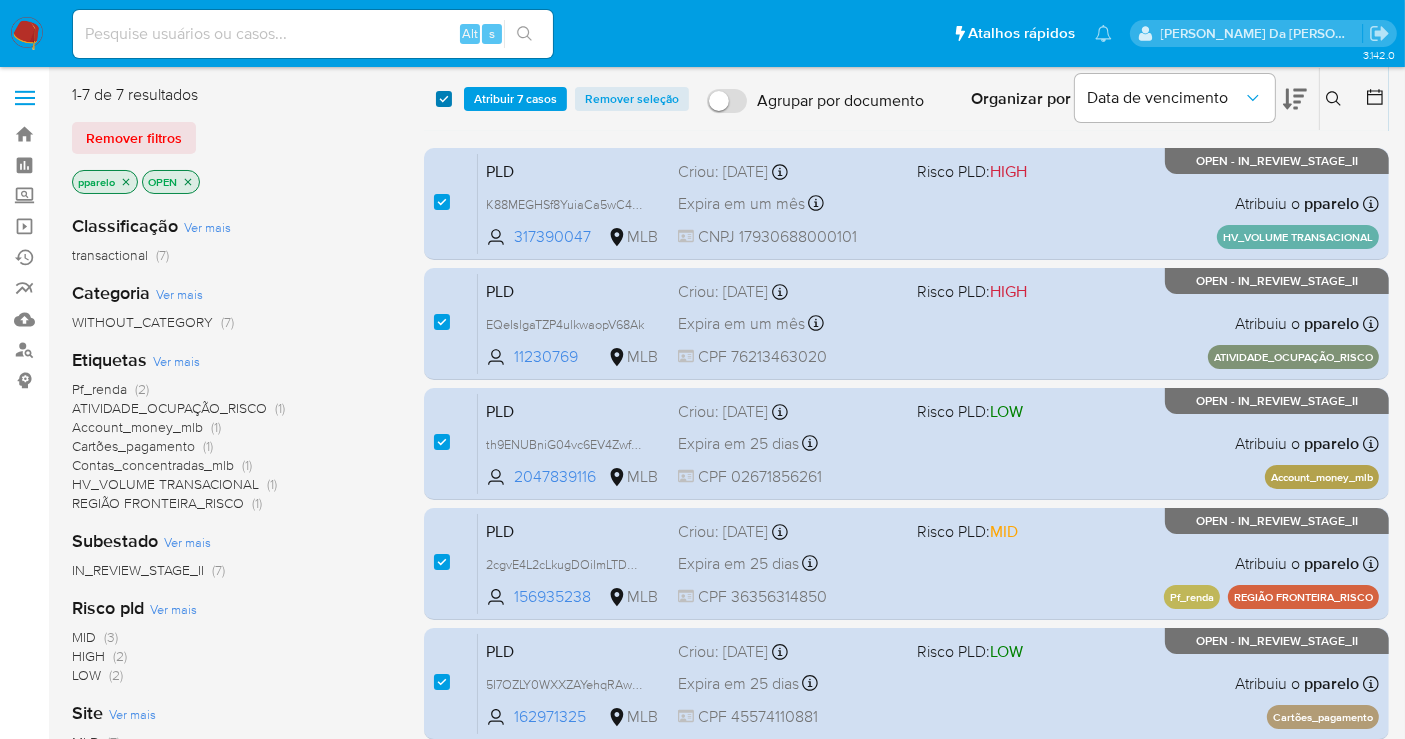 click at bounding box center [444, 99] 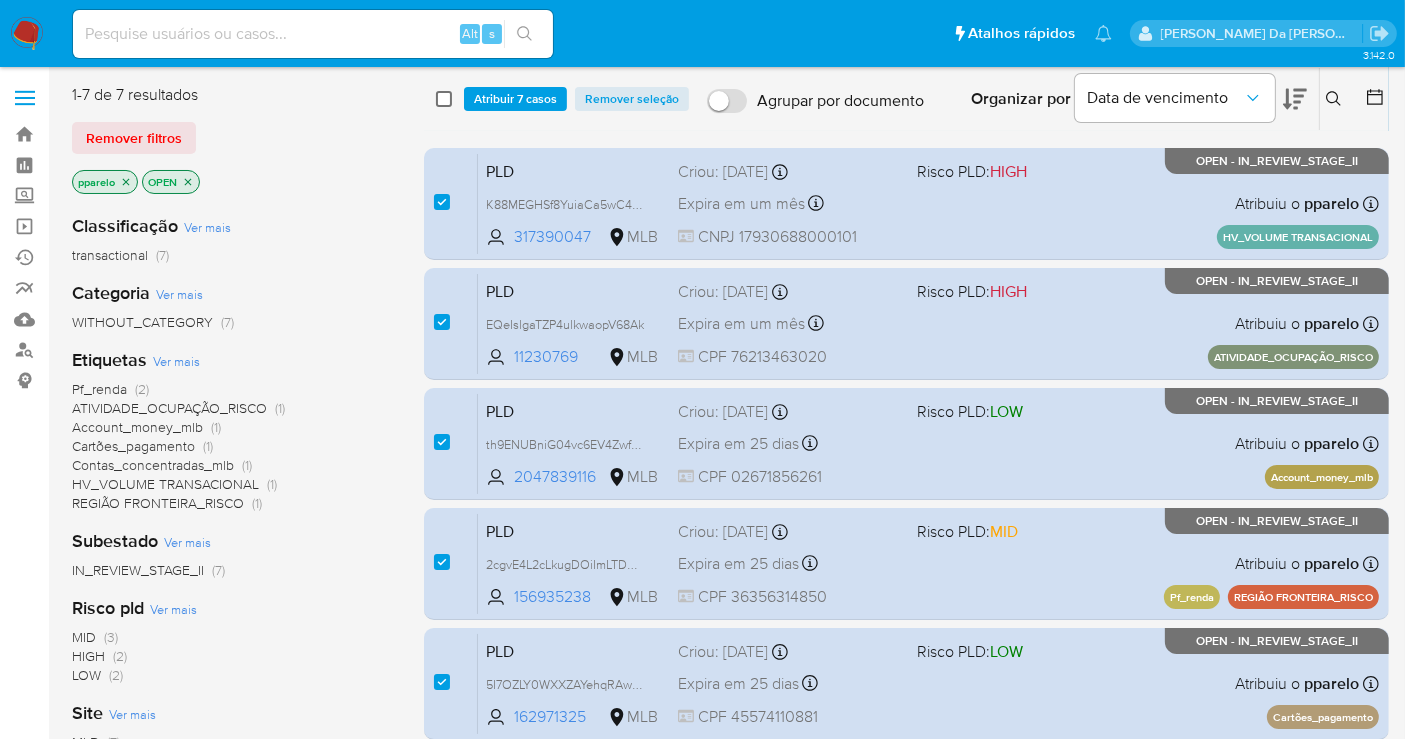 checkbox on "false" 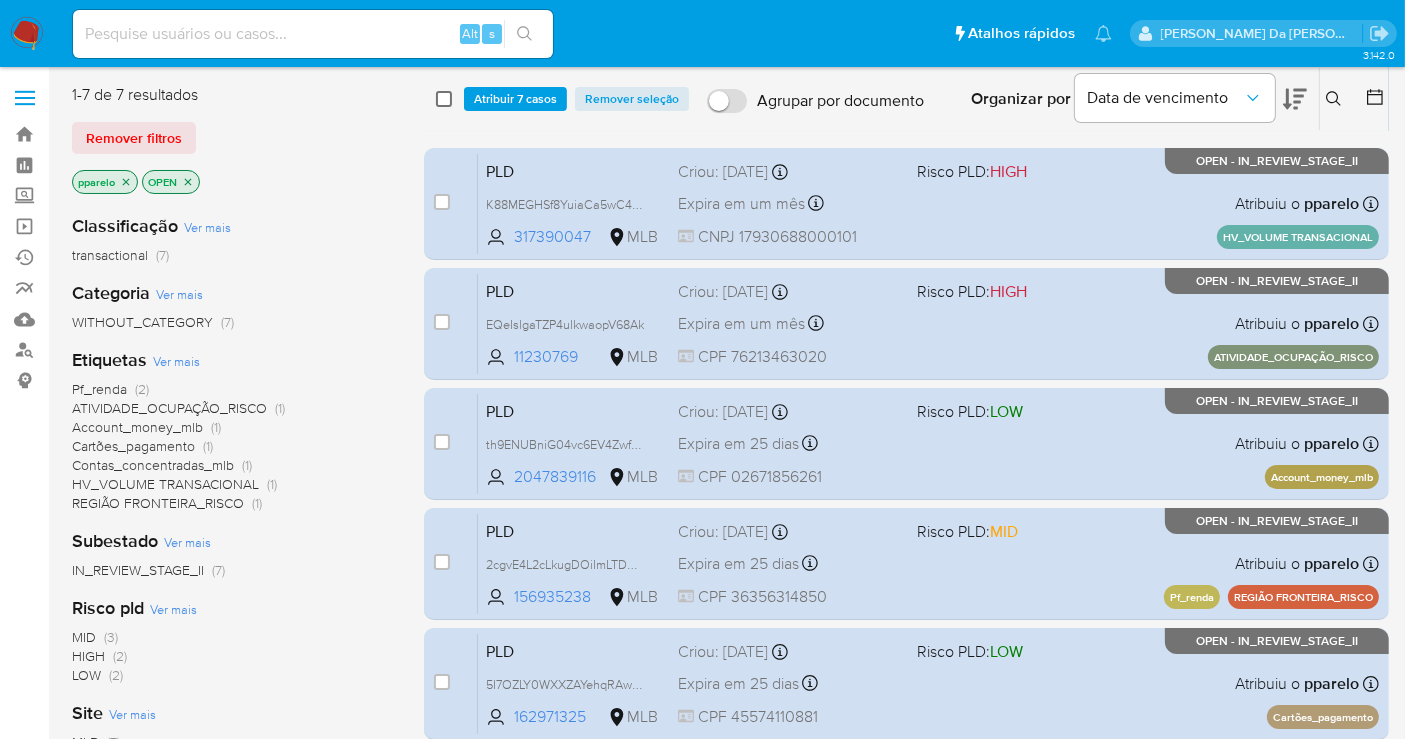 checkbox on "false" 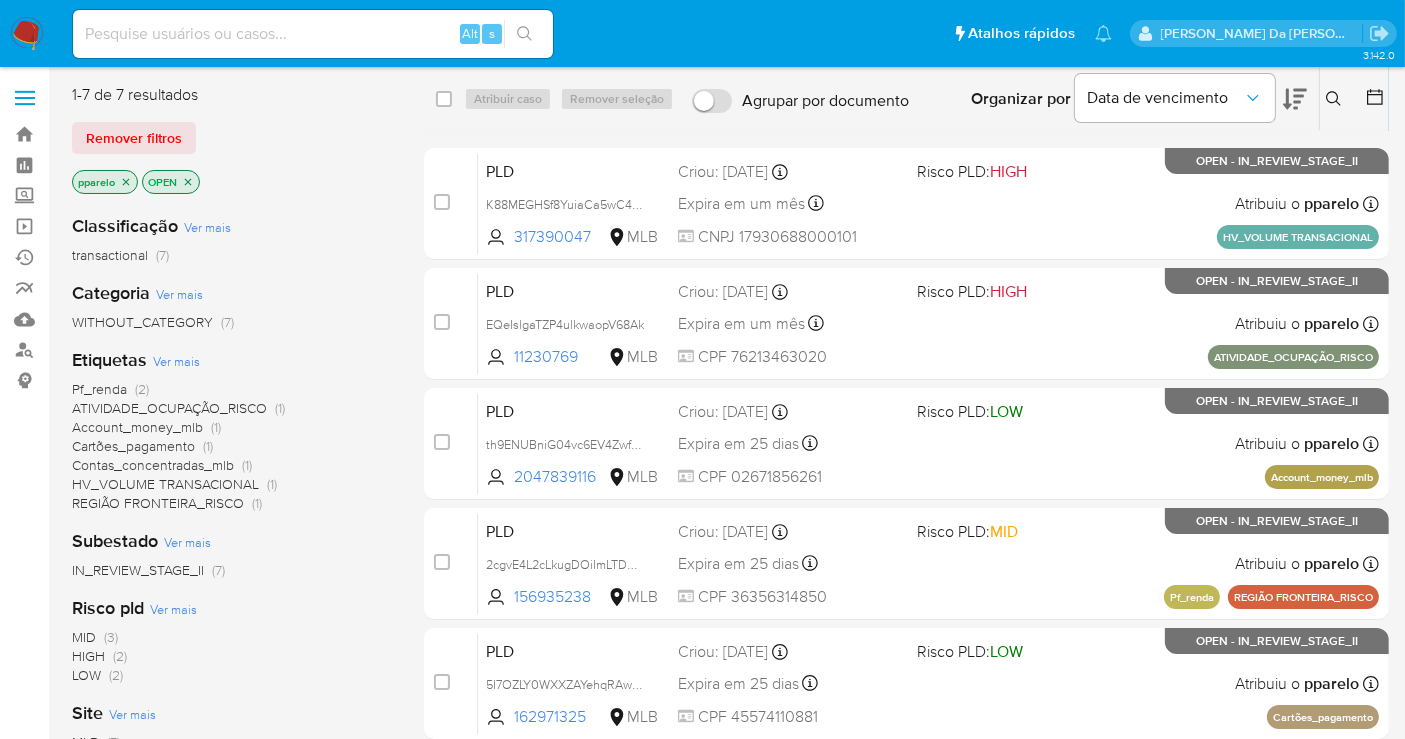 click at bounding box center [313, 34] 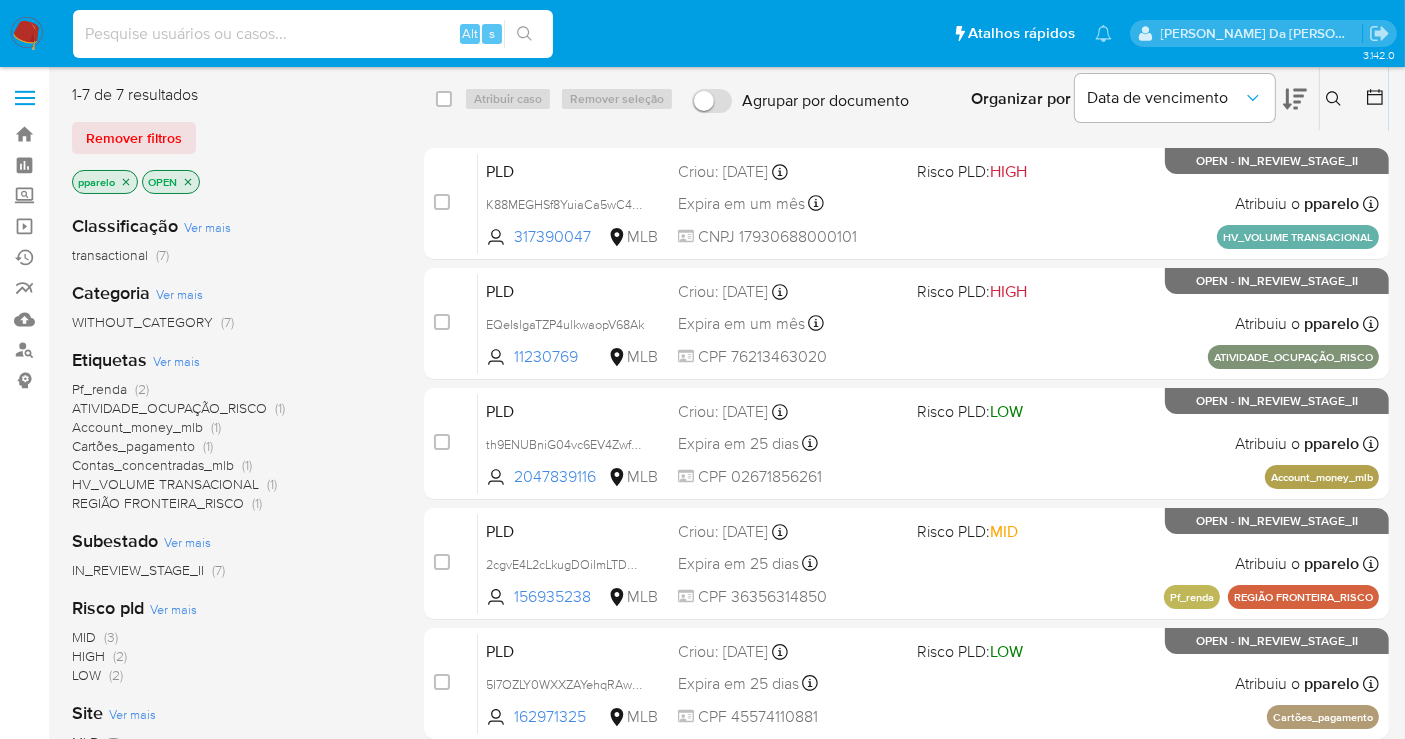 paste on "rjCRi8T5fKbaSajGWlJRZRzT" 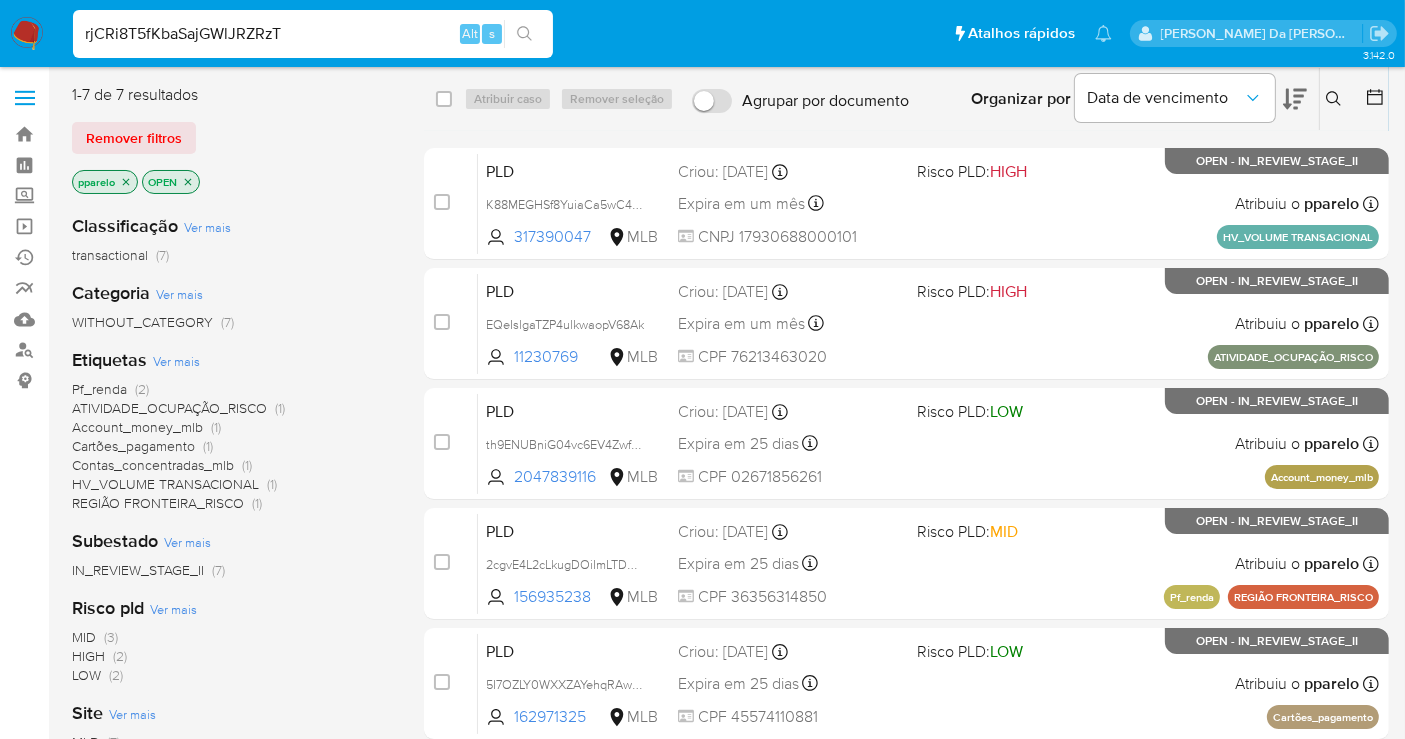 type on "rjCRi8T5fKbaSajGWlJRZRzT" 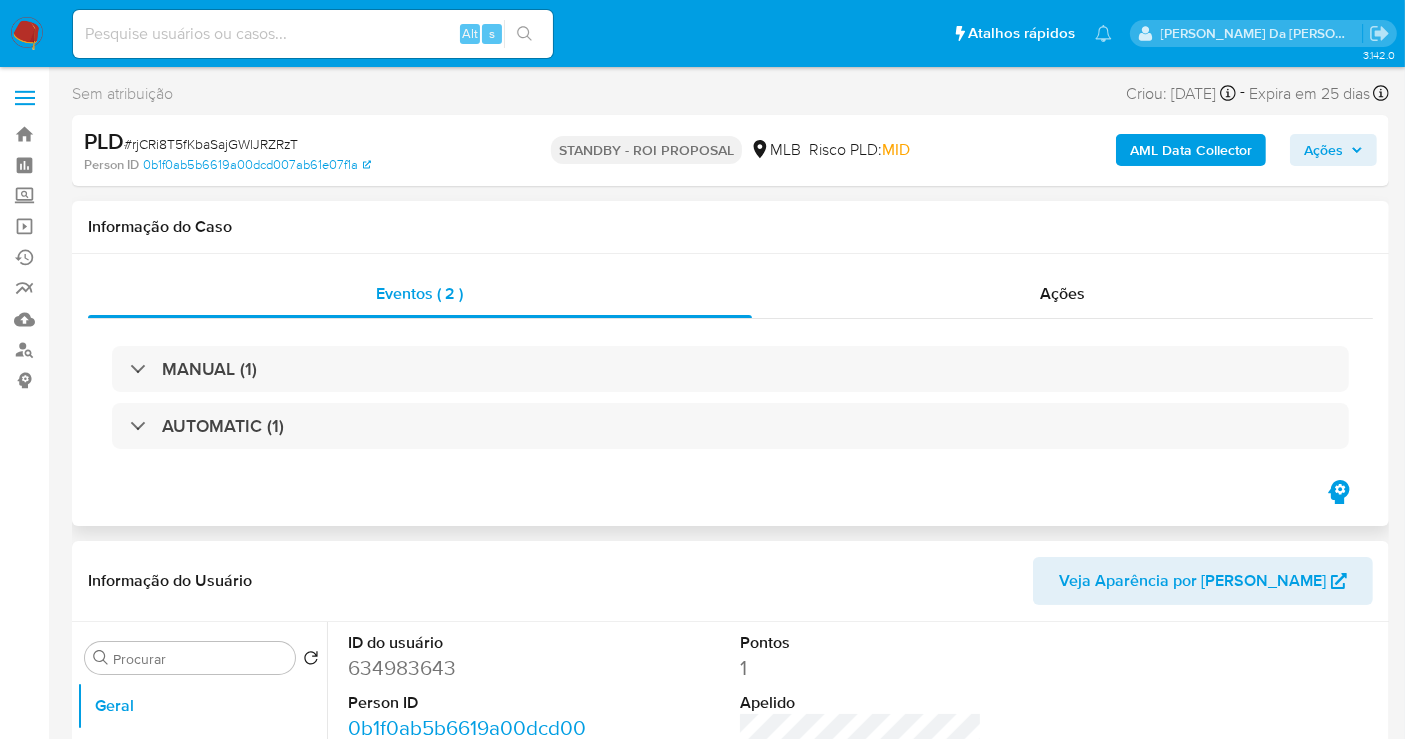 select on "10" 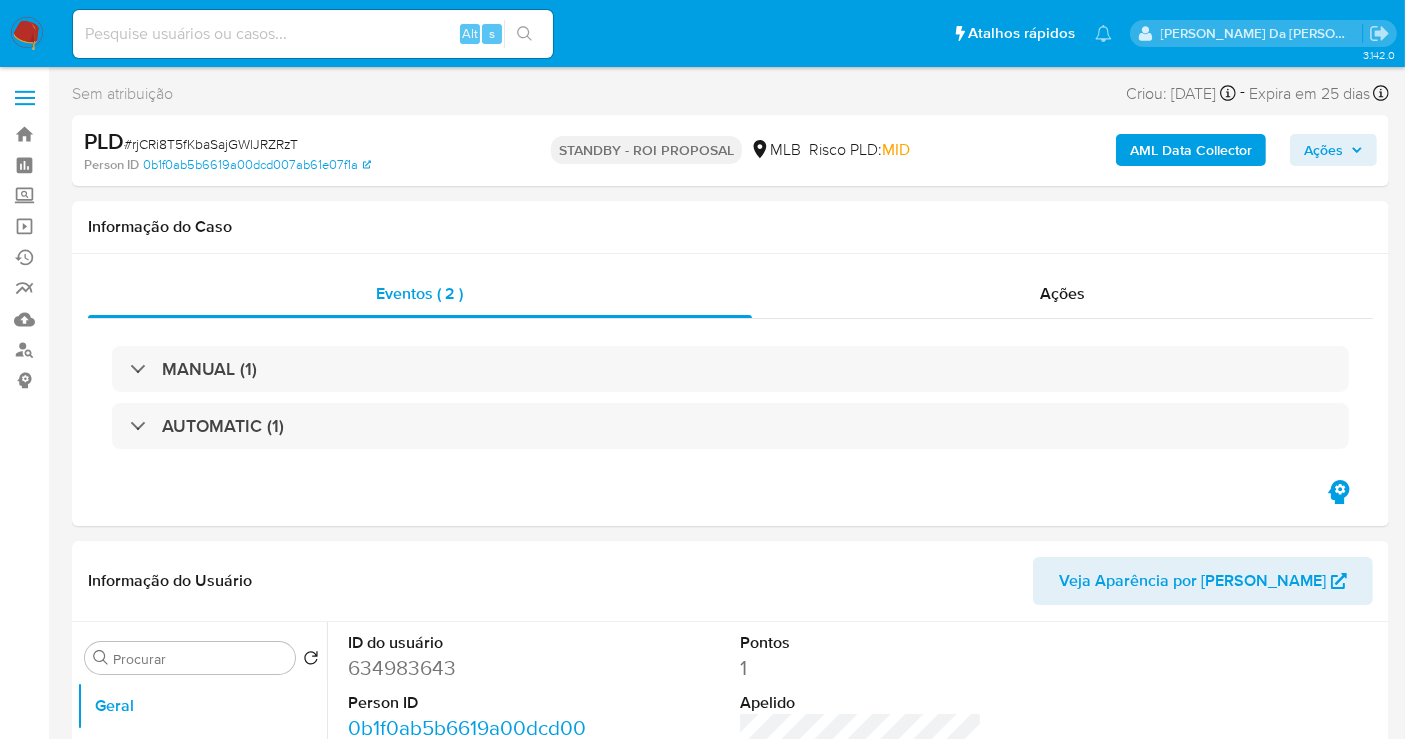 click at bounding box center [27, 34] 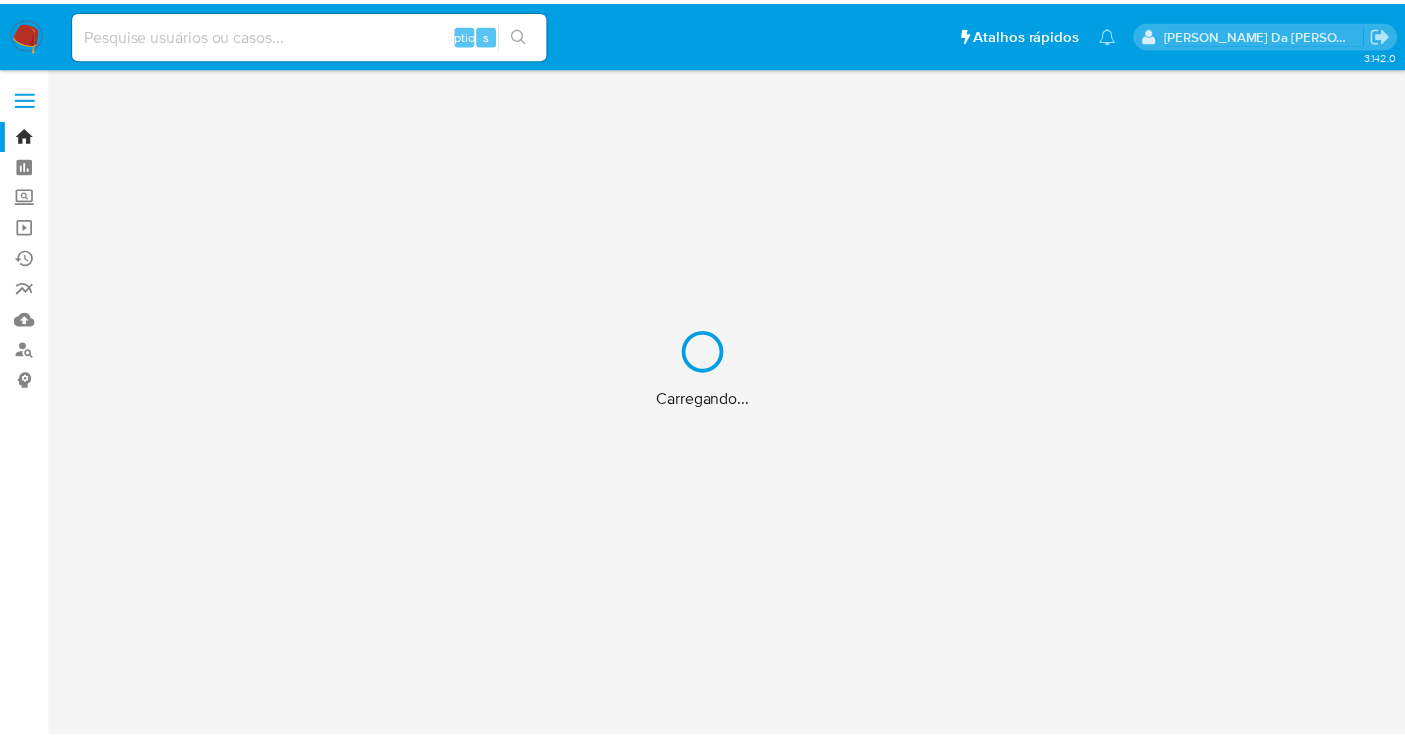 scroll, scrollTop: 0, scrollLeft: 0, axis: both 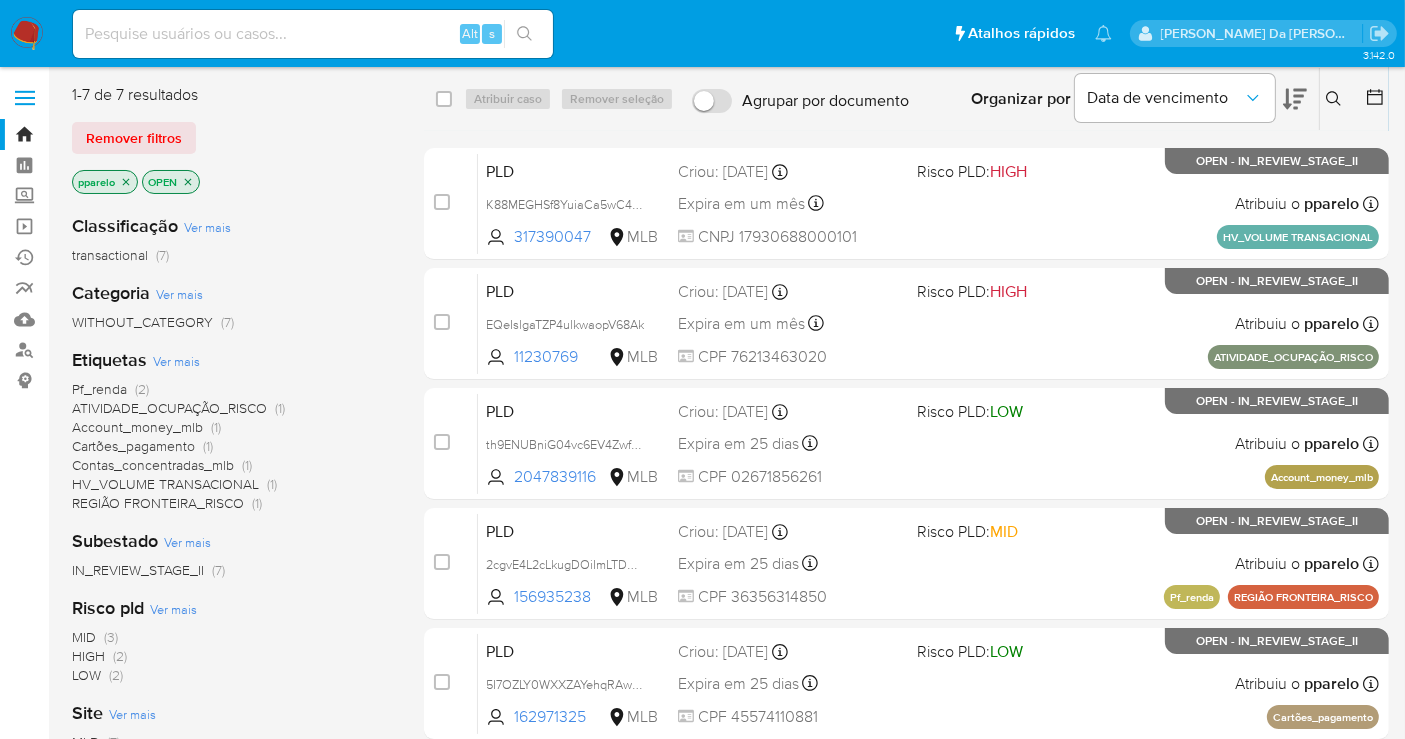 click at bounding box center [313, 34] 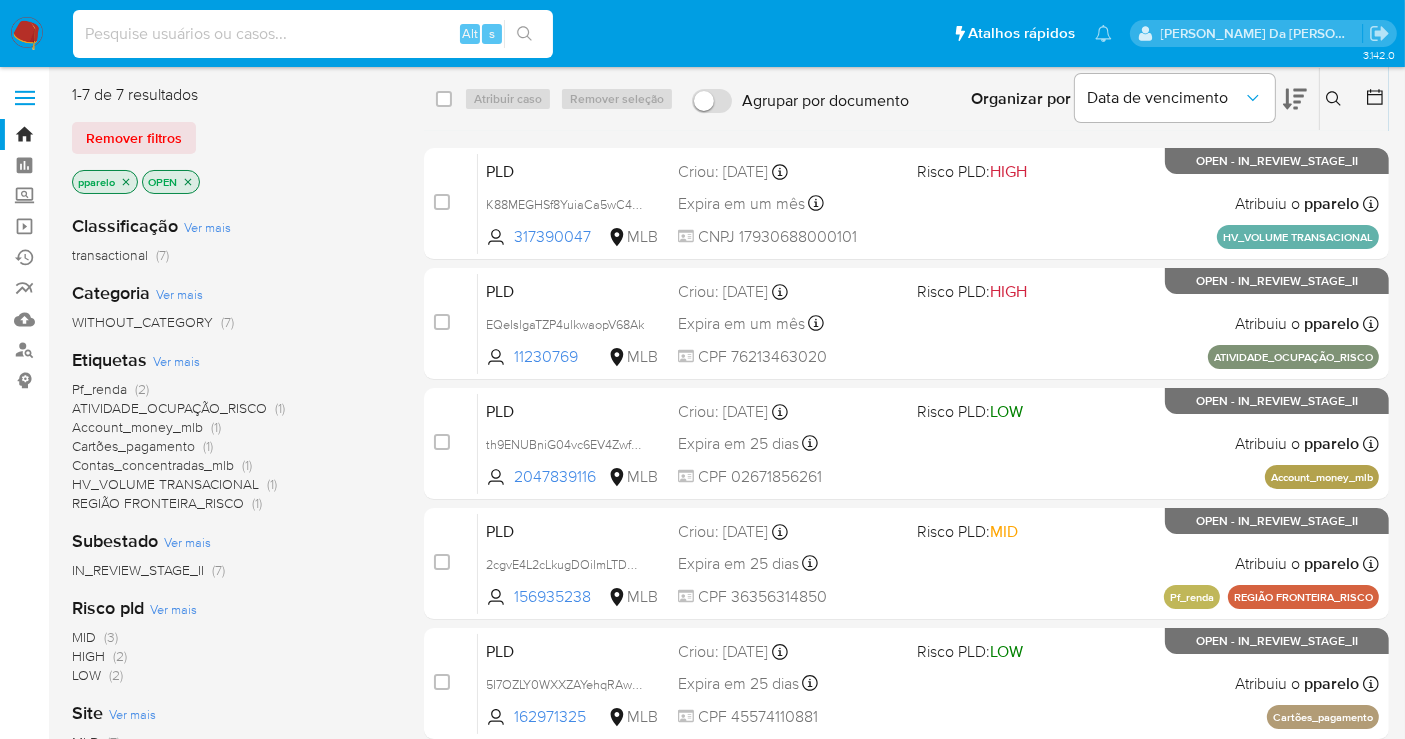 paste on "rjCRi8T5fKbaSajGWlJRZRzT" 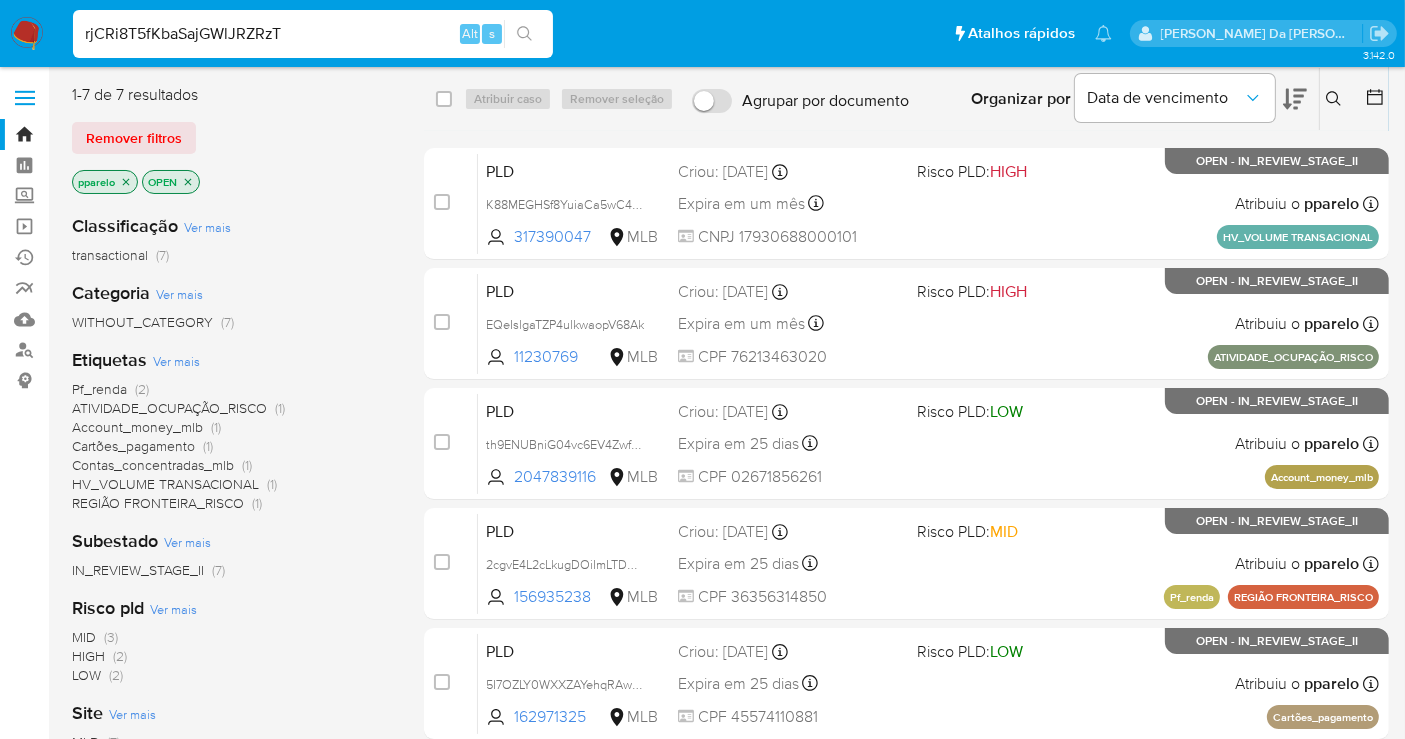 type on "rjCRi8T5fKbaSajGWlJRZRzT" 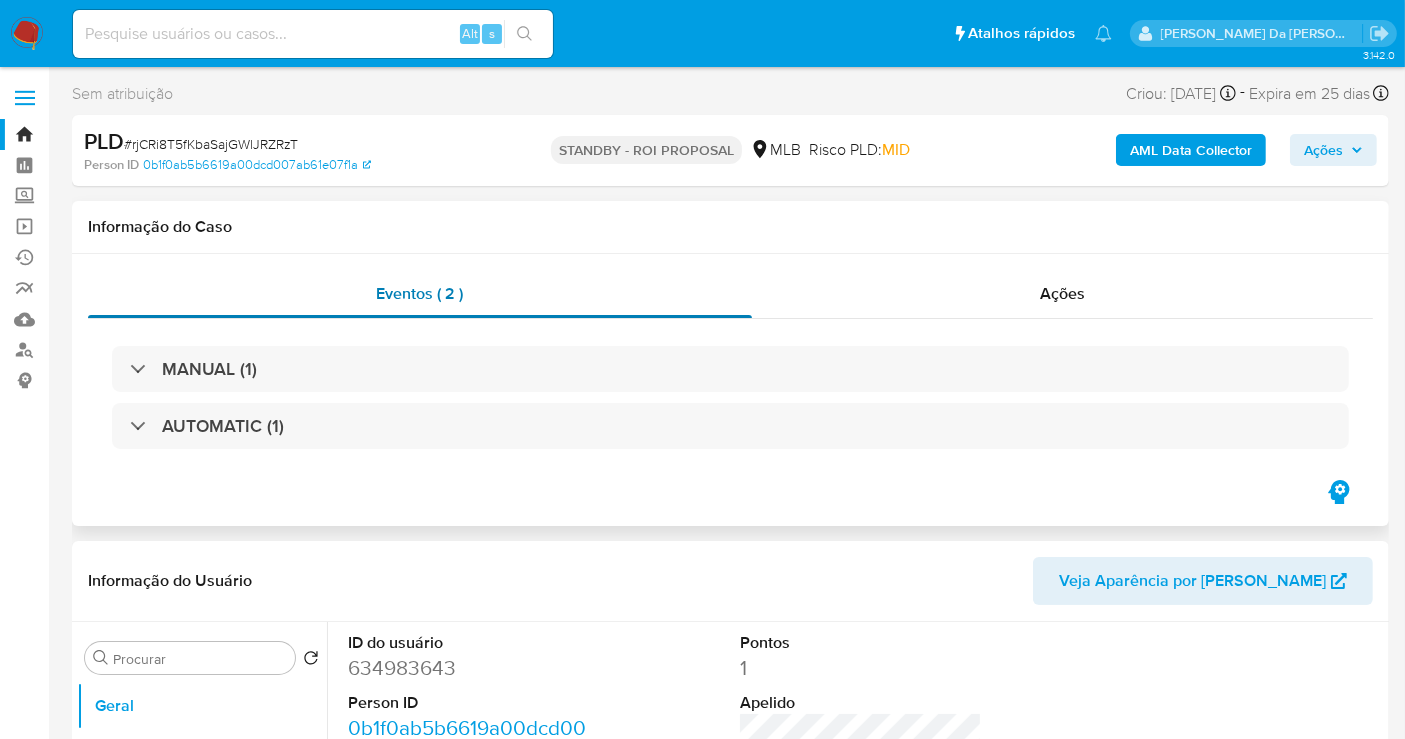 select on "10" 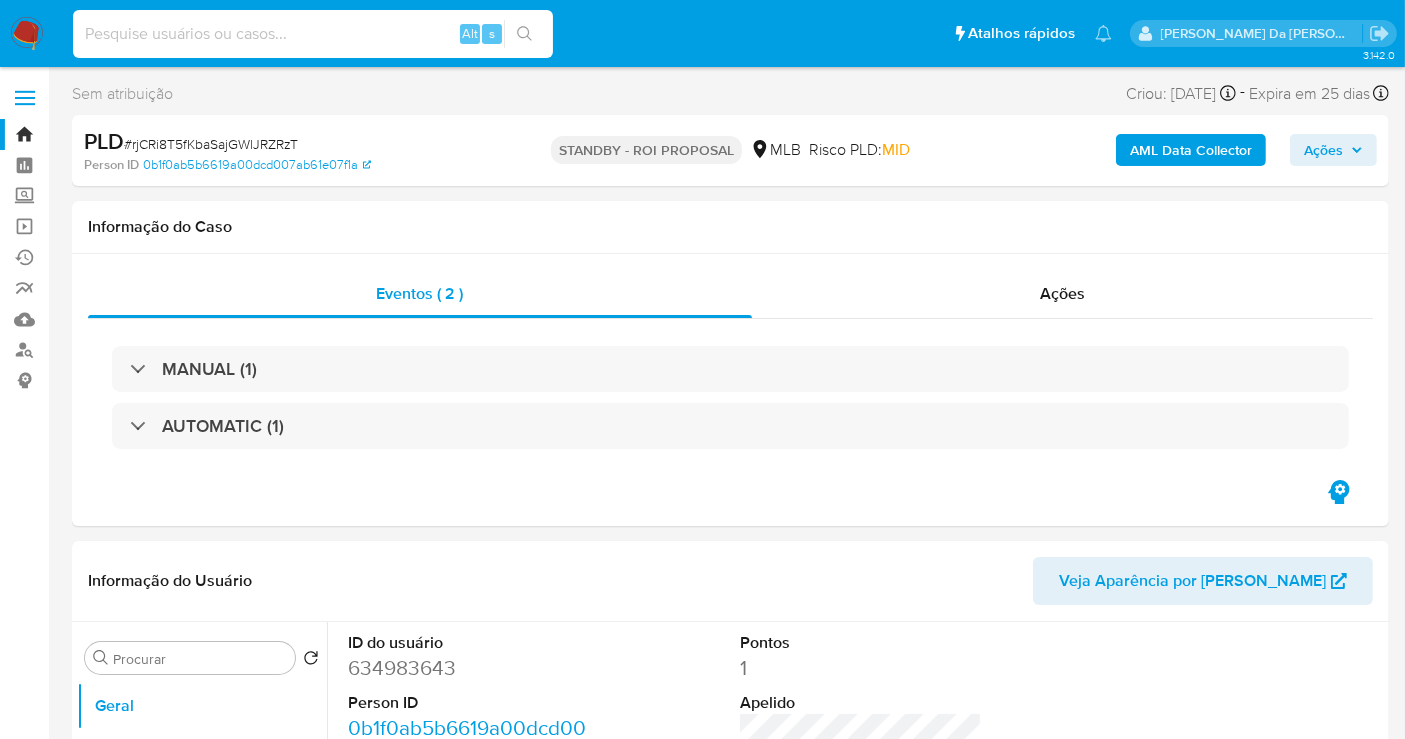 click at bounding box center [313, 34] 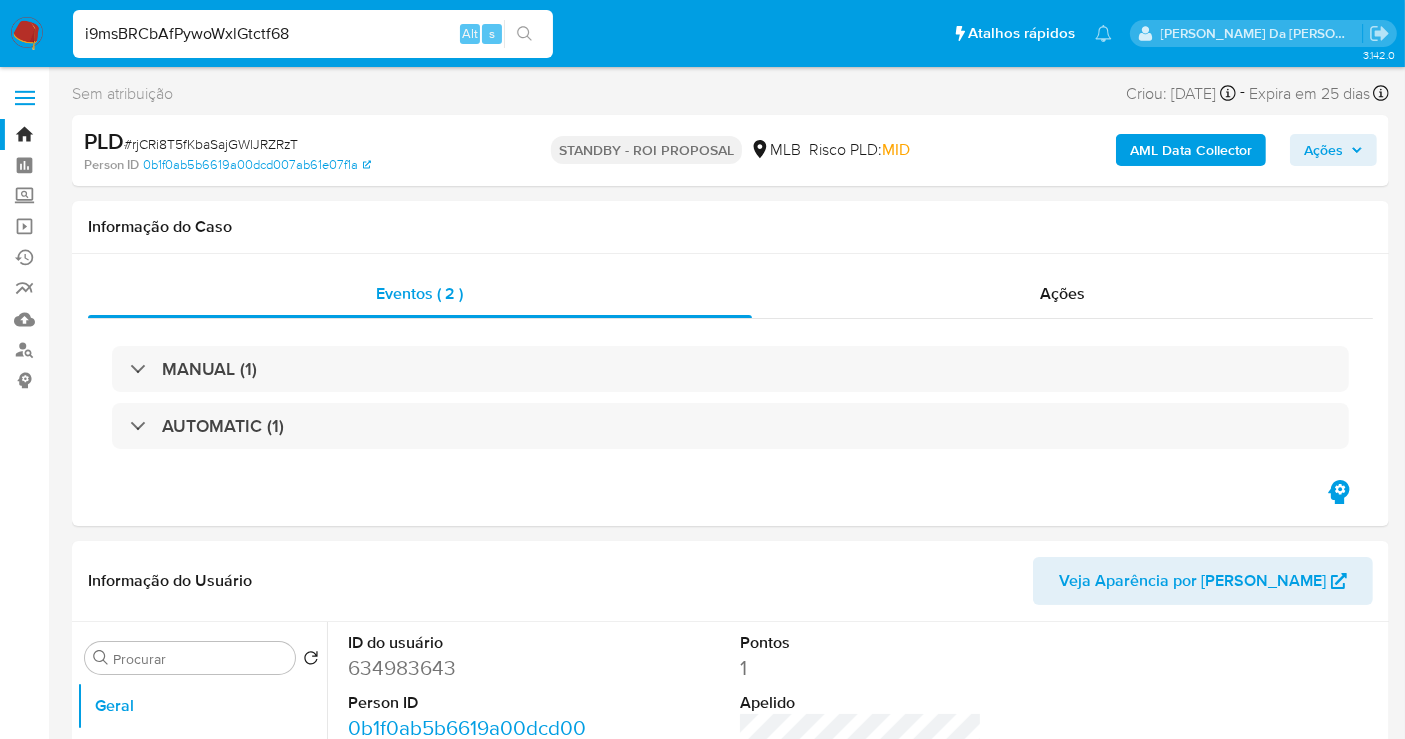 type on "i9msBRCbAfPywoWxlGtctf68" 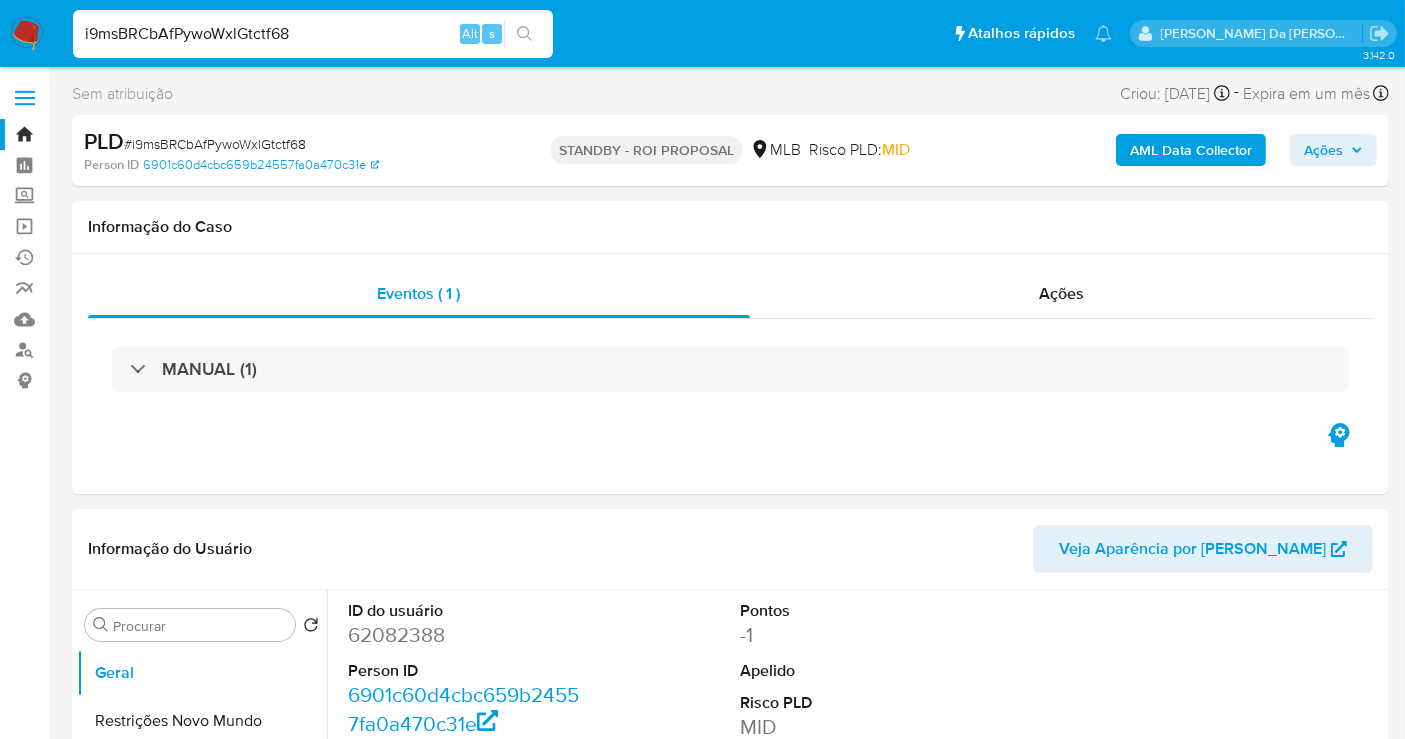 select on "10" 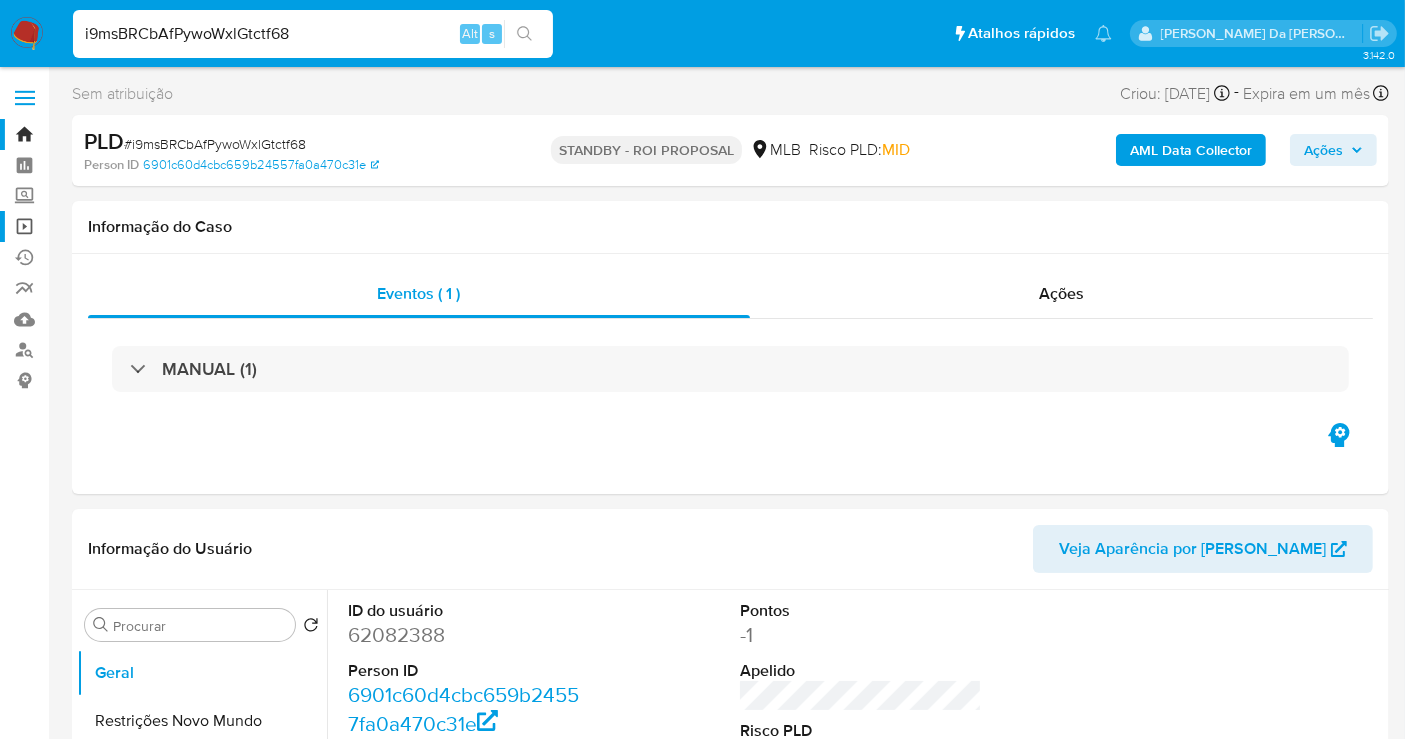 click on "Operações em massa" at bounding box center [119, 226] 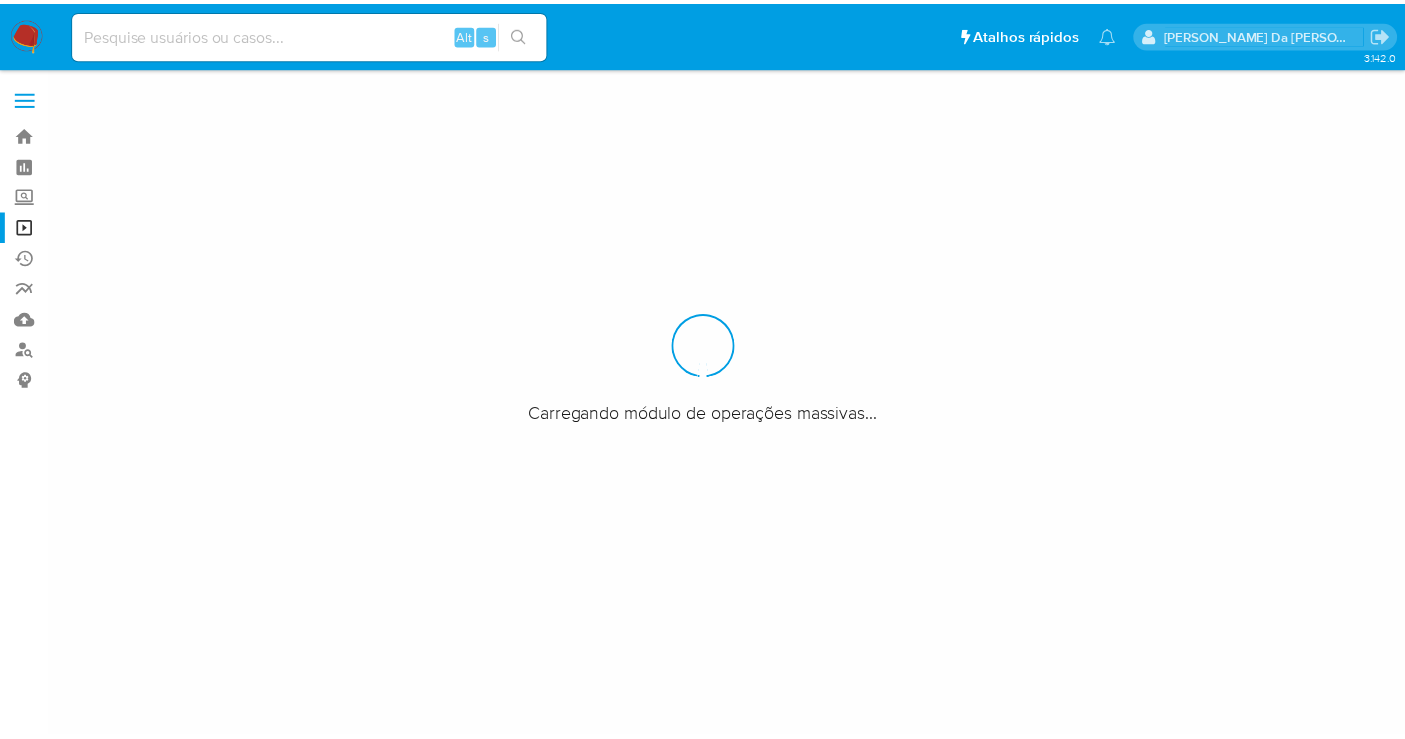 scroll, scrollTop: 0, scrollLeft: 0, axis: both 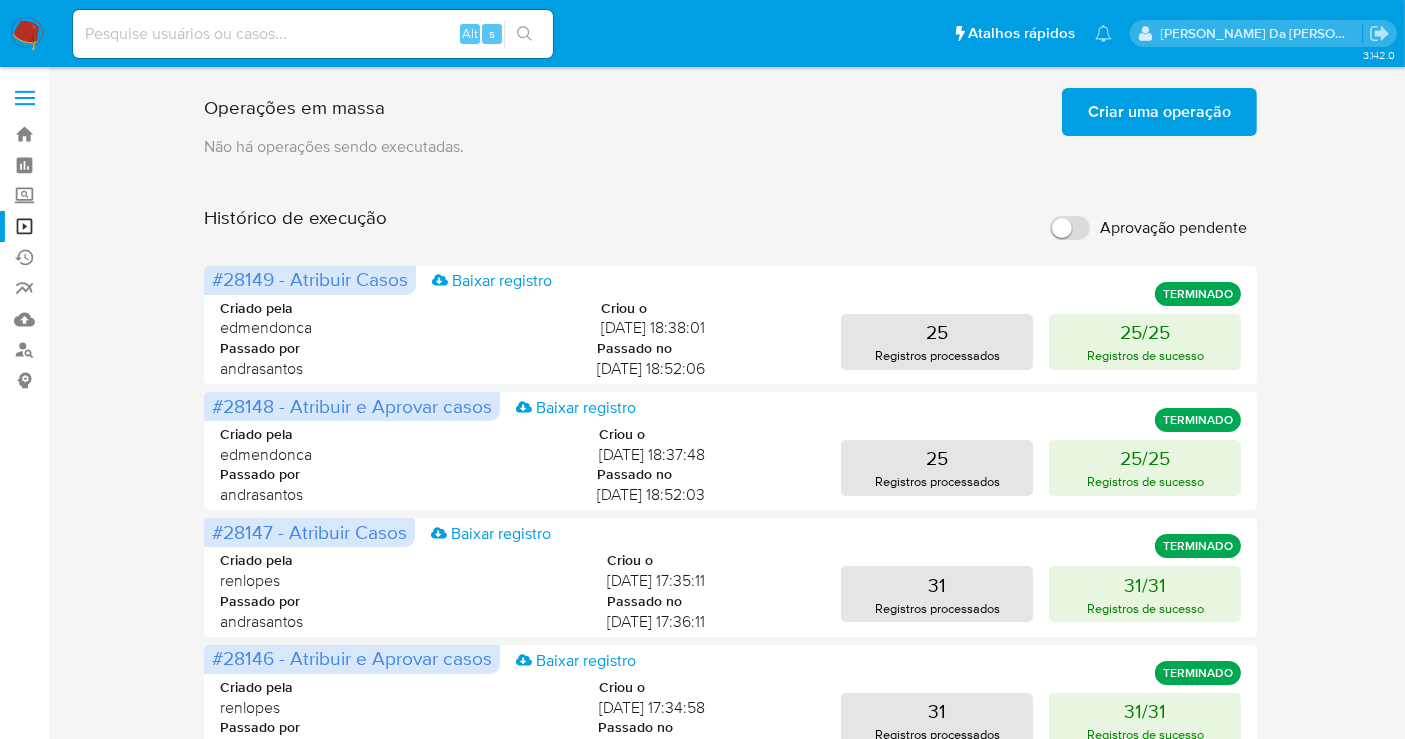 click on "Criar uma operação" at bounding box center [1159, 112] 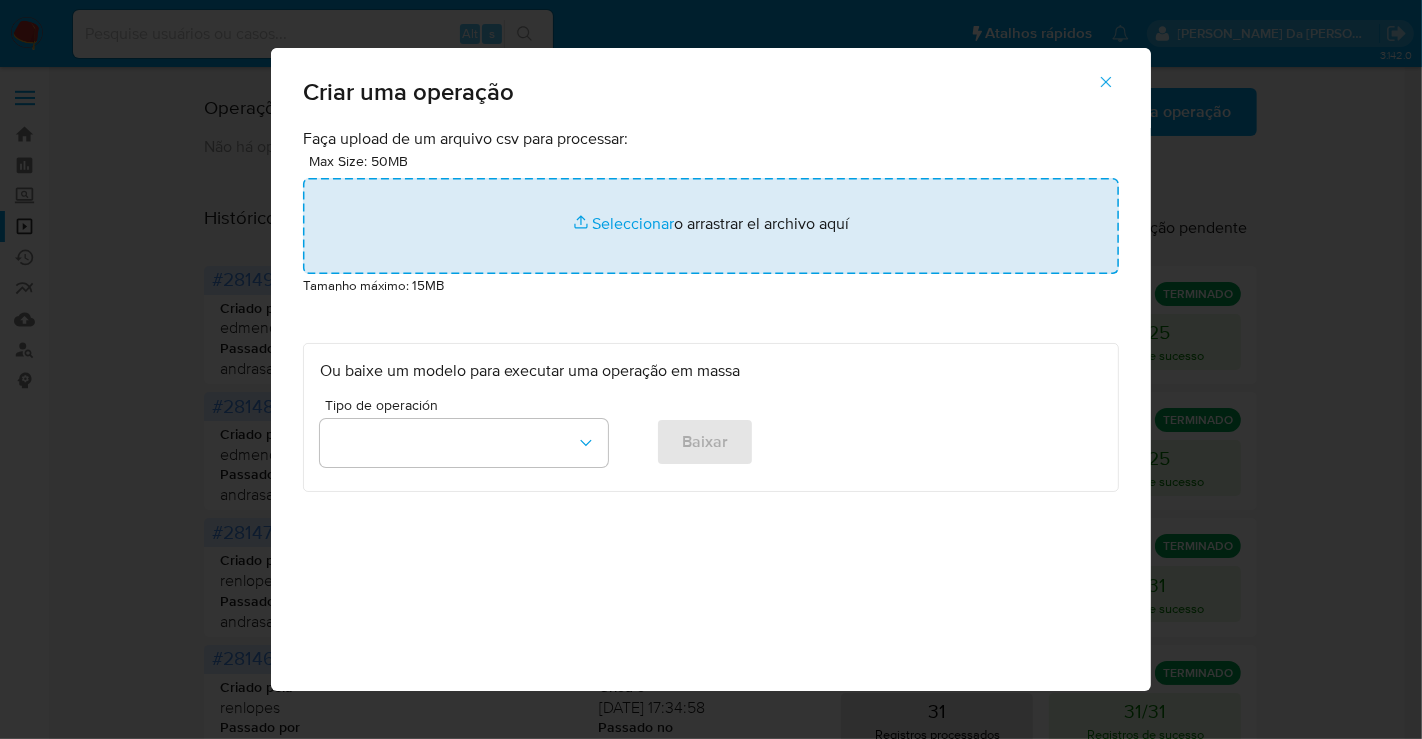 click at bounding box center [711, 226] 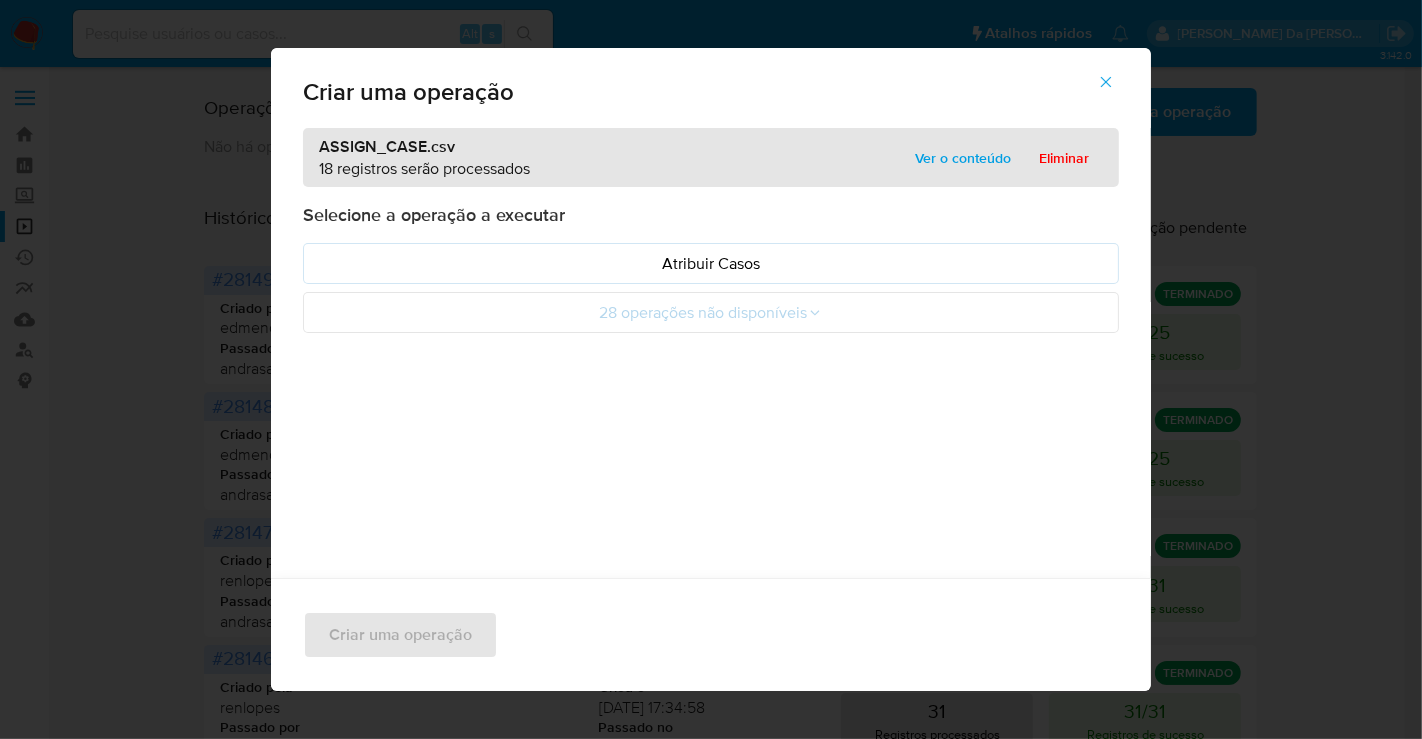 drag, startPoint x: 749, startPoint y: 446, endPoint x: 749, endPoint y: 399, distance: 47 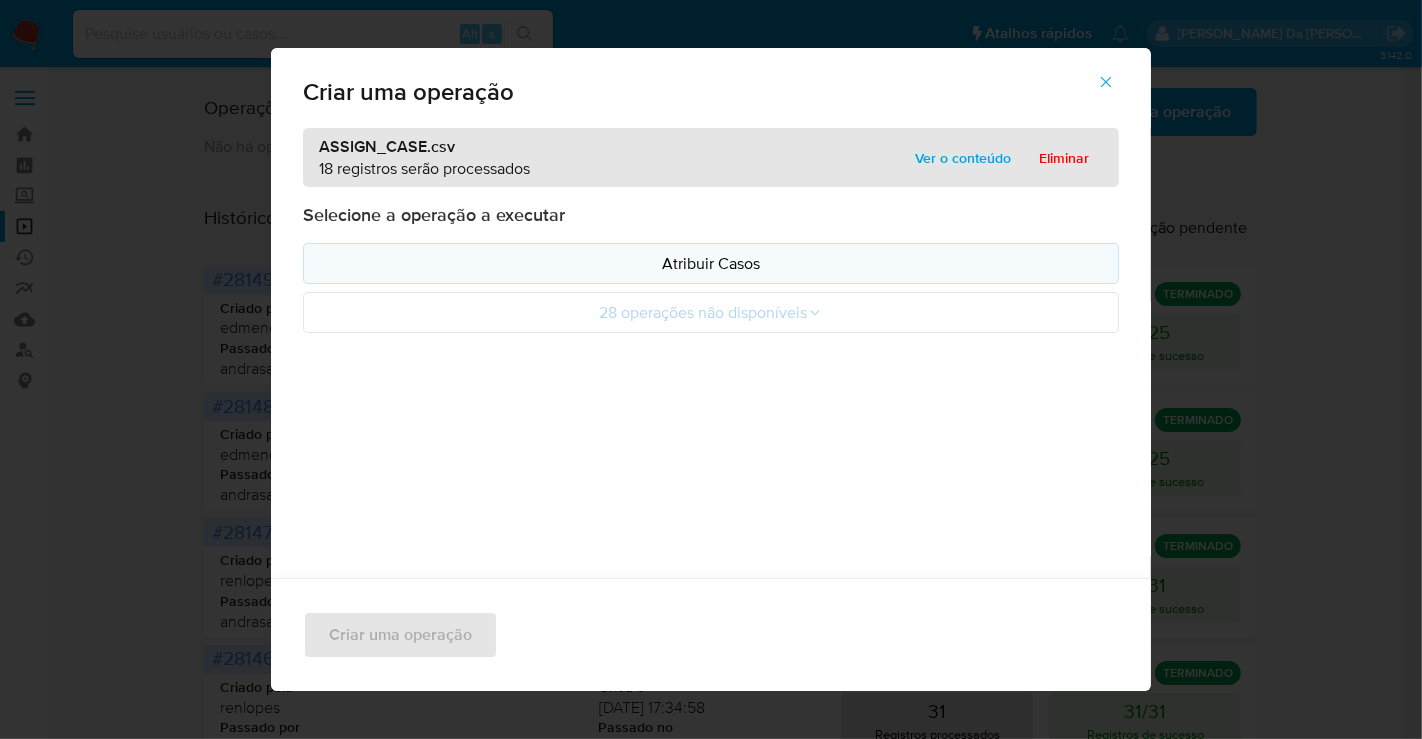 drag, startPoint x: 716, startPoint y: 245, endPoint x: 708, endPoint y: 256, distance: 13.601471 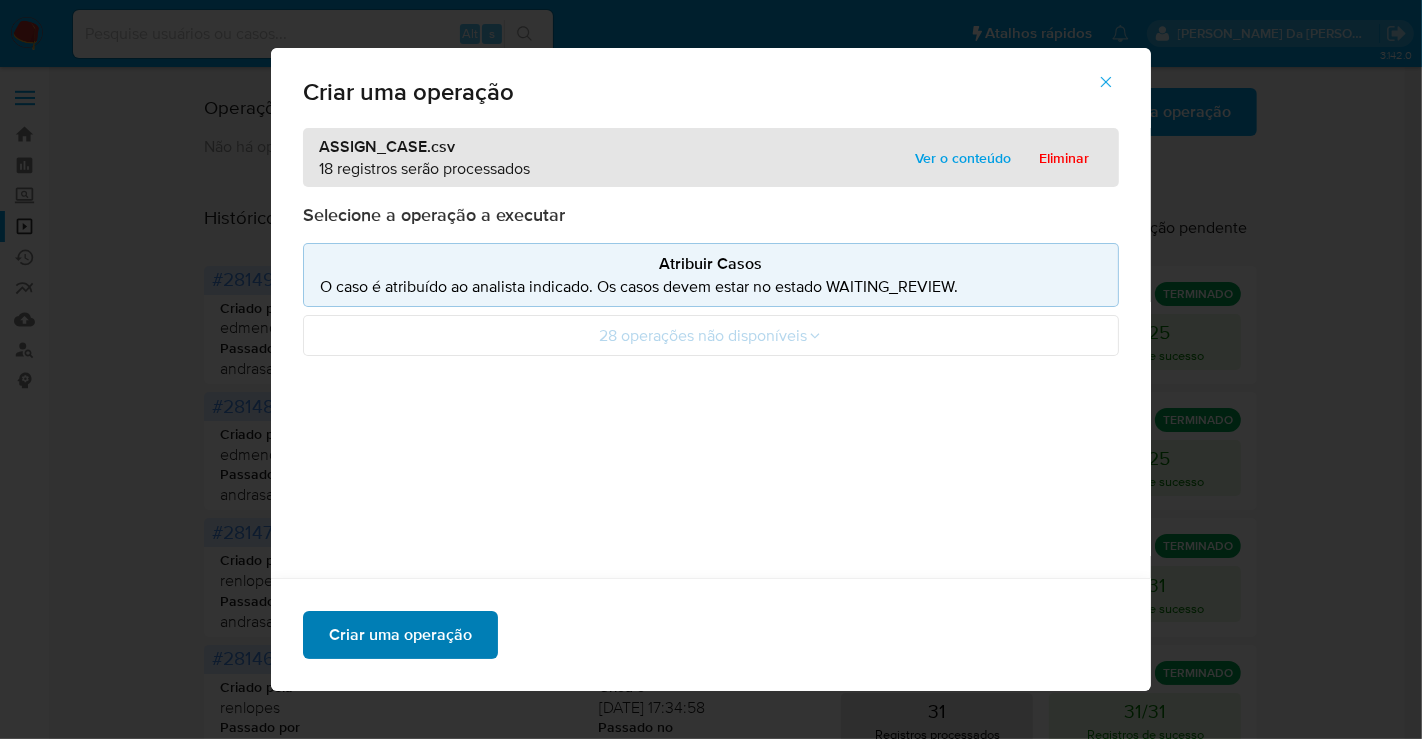 click on "Criar uma operação" at bounding box center (400, 635) 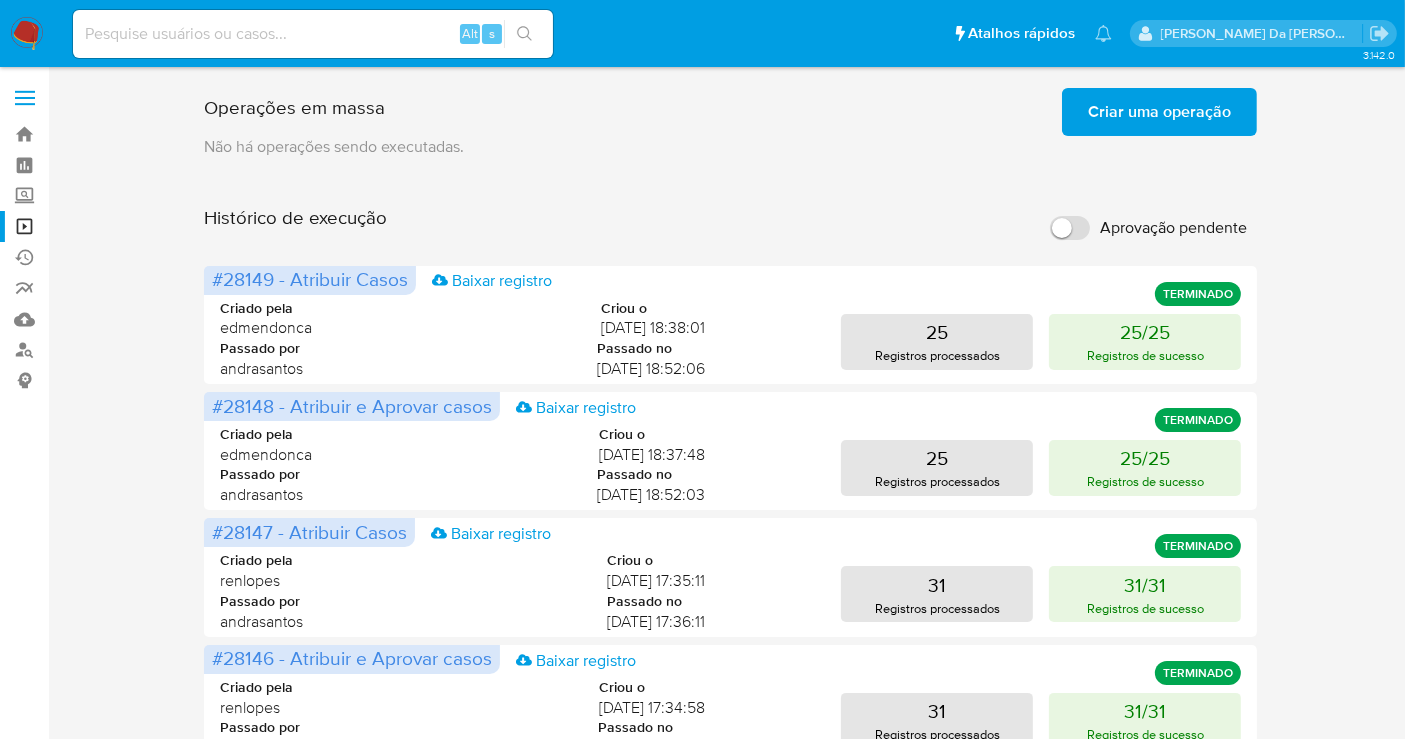 click on "Aprovação pendente" at bounding box center [1070, 228] 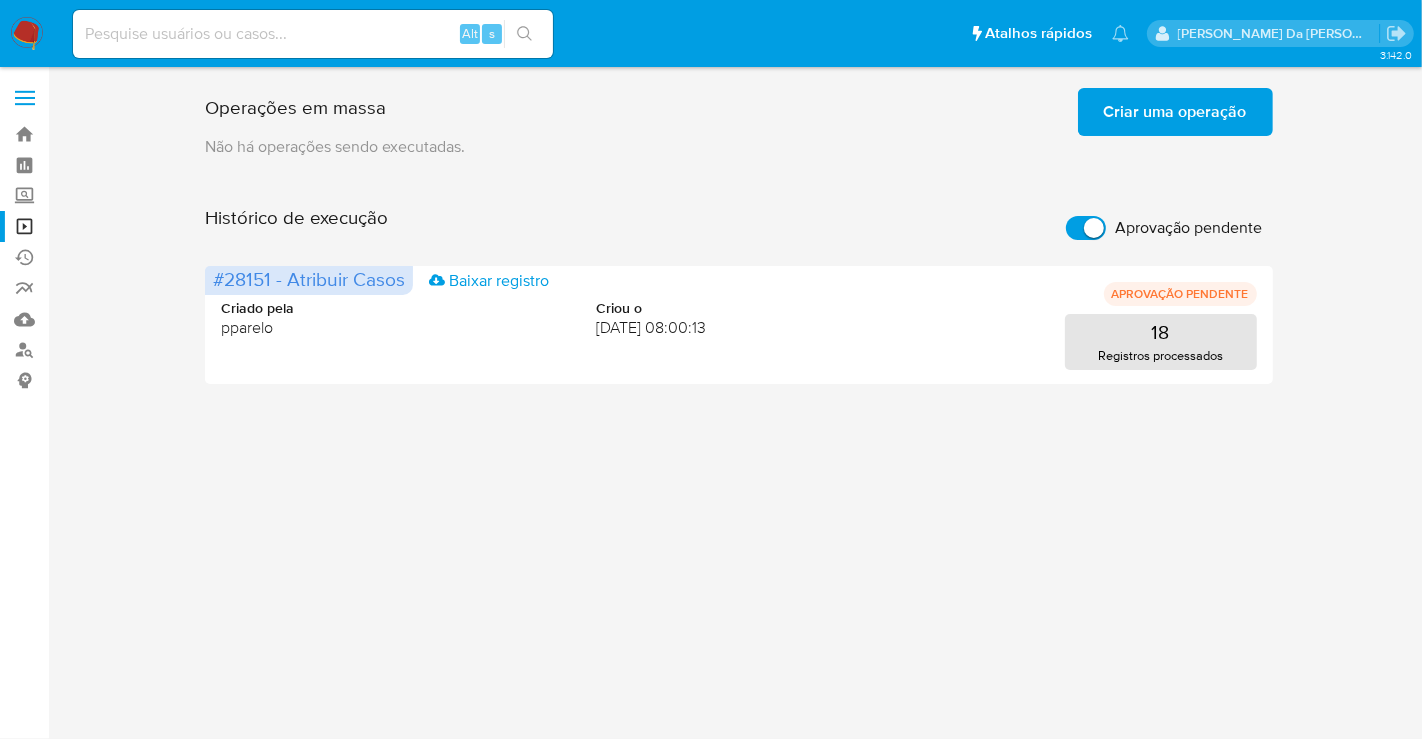 click on "Aprovação pendente" at bounding box center [1086, 228] 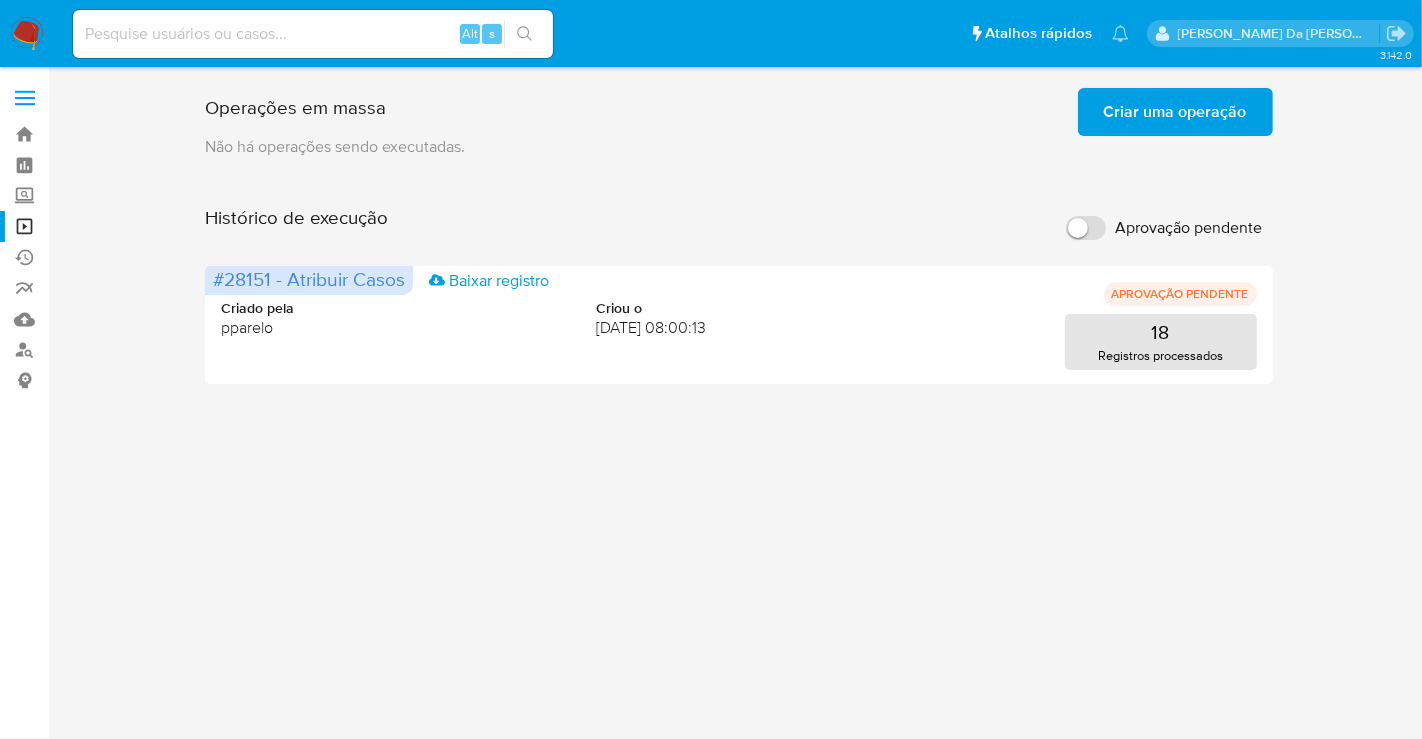 checkbox on "false" 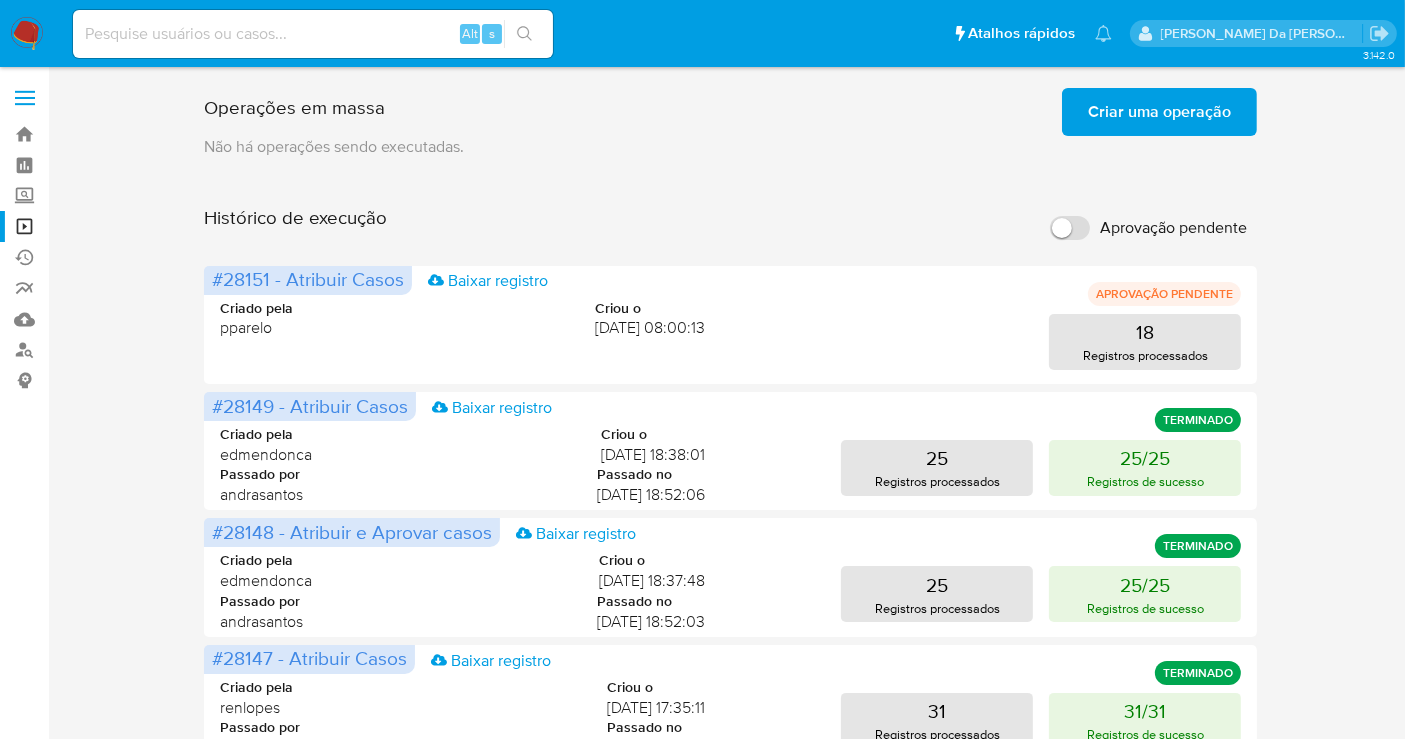 click at bounding box center (313, 34) 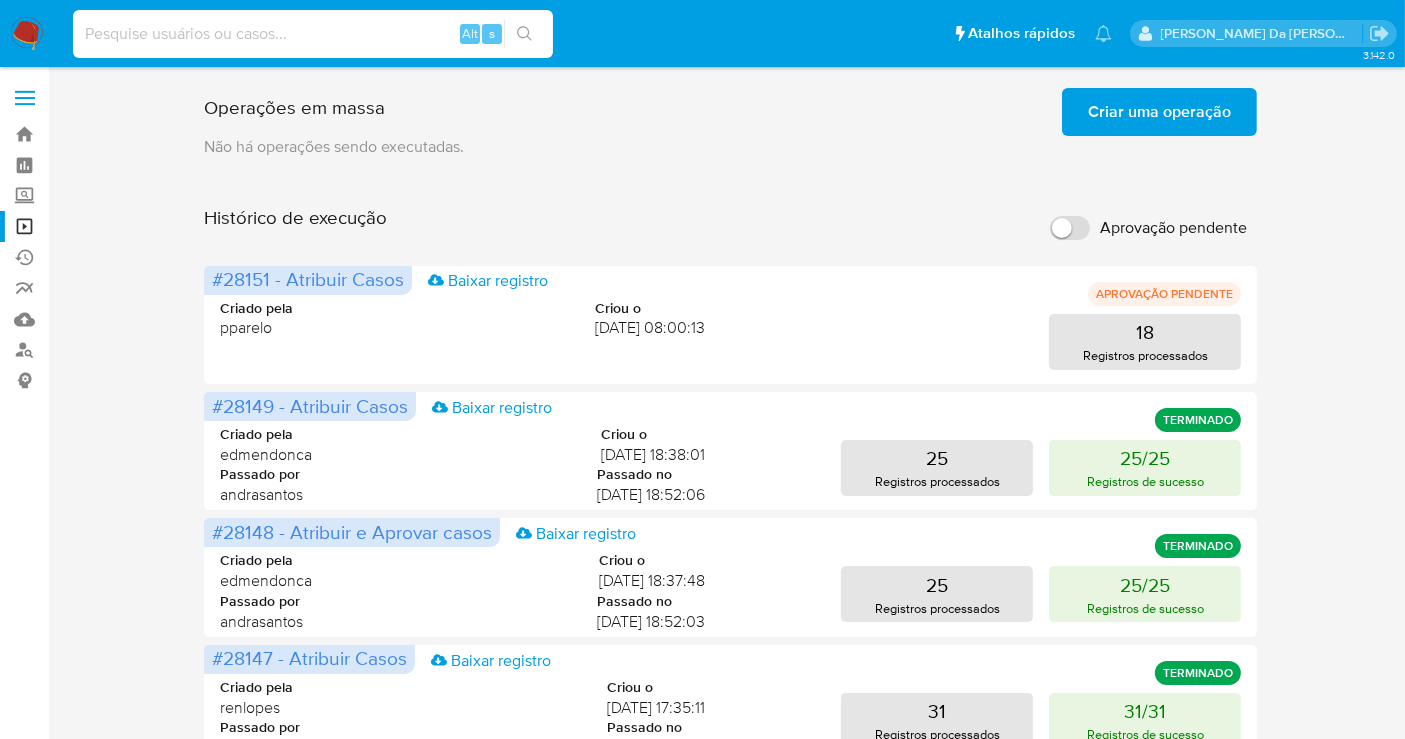 paste on "0N91PHeaRQZ2R12adXj6Madi" 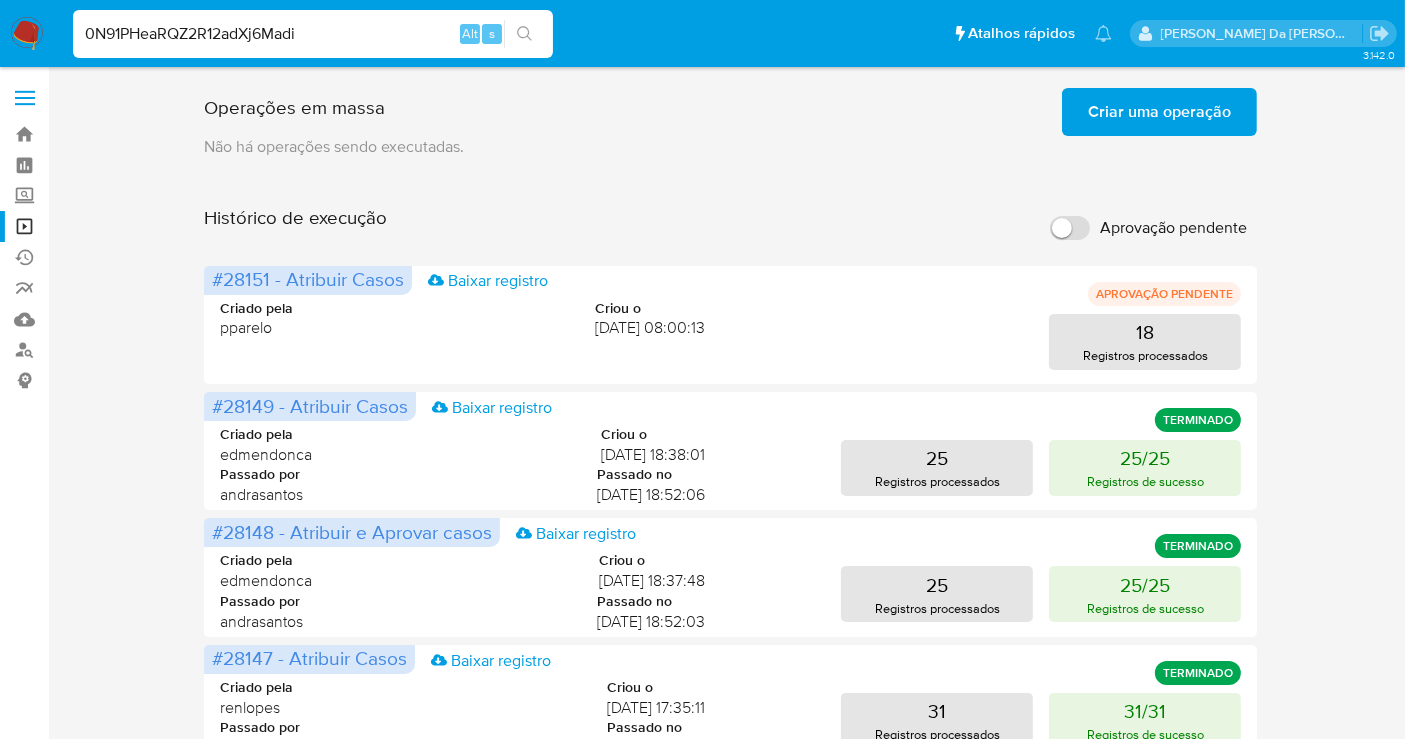 type on "0N91PHeaRQZ2R12adXj6Madi" 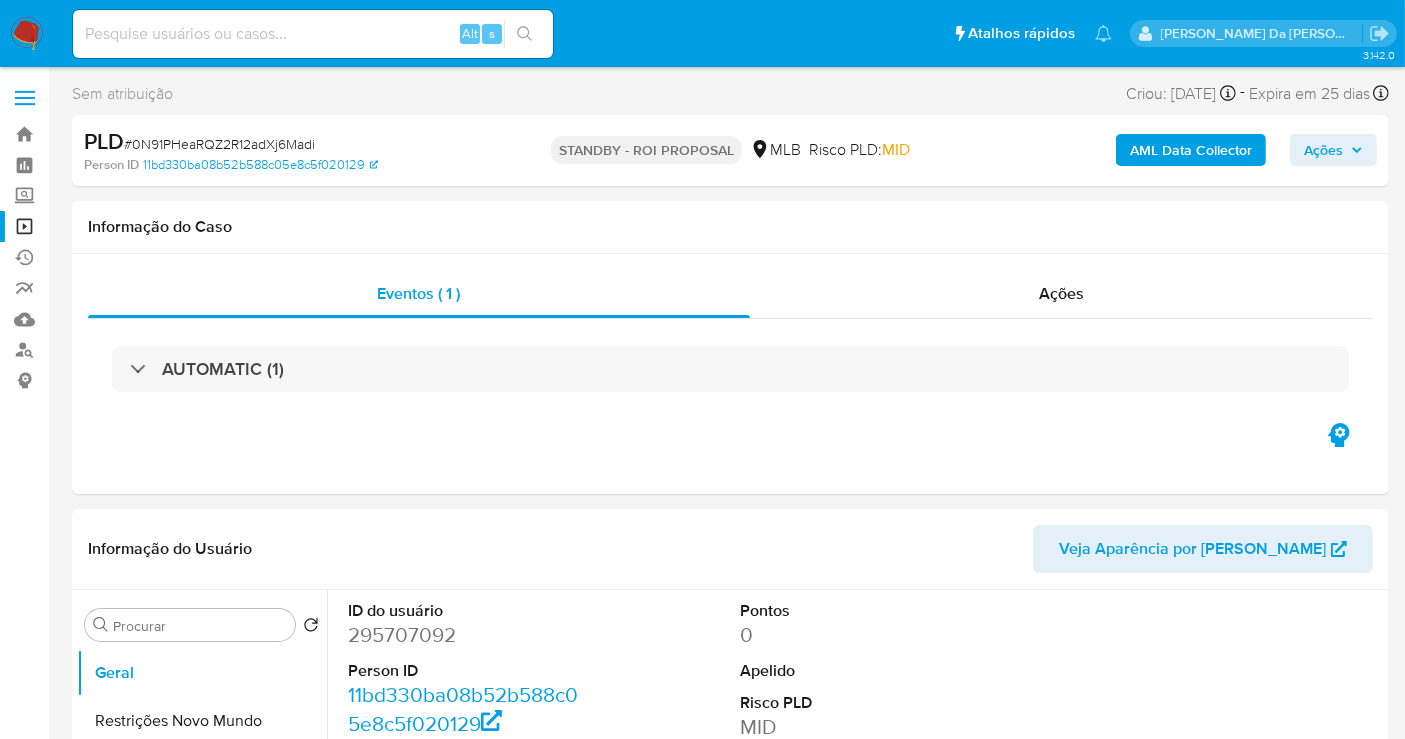 select on "10" 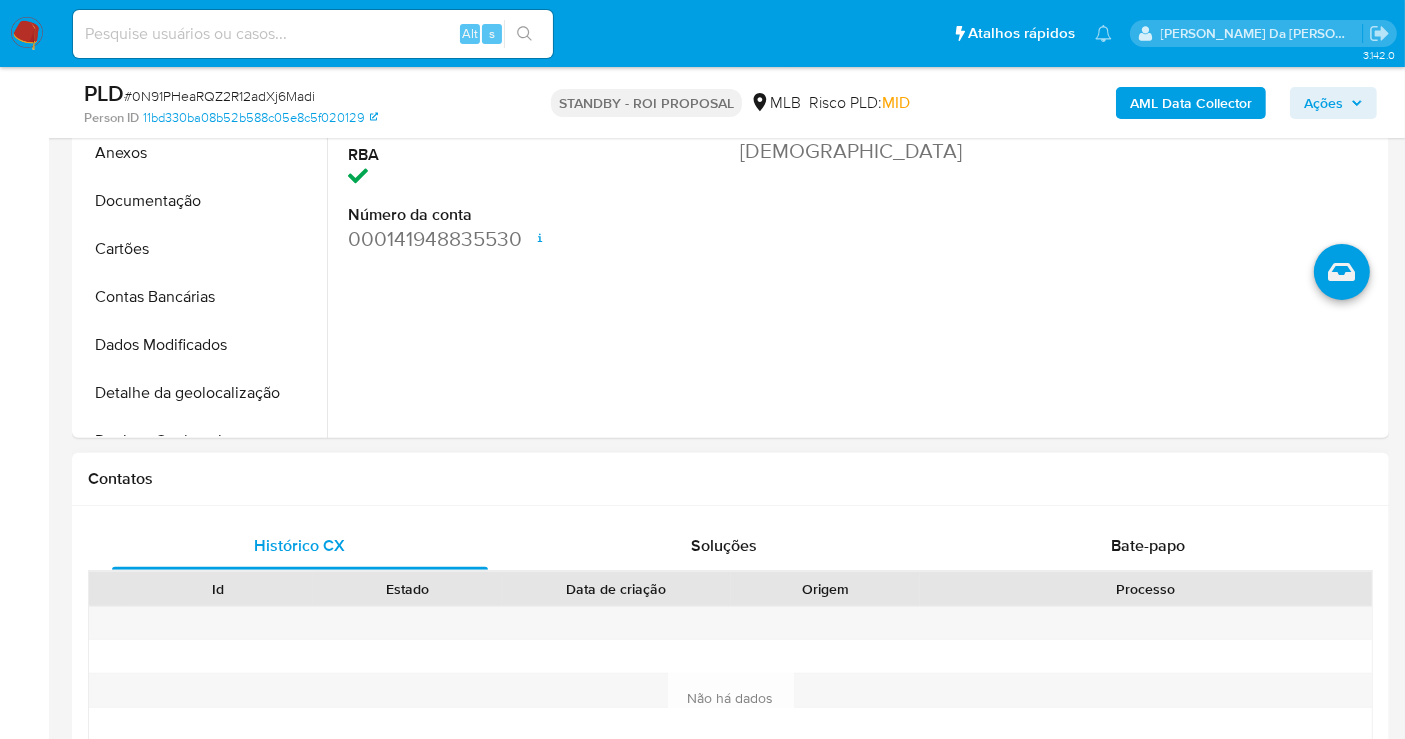 scroll, scrollTop: 451, scrollLeft: 0, axis: vertical 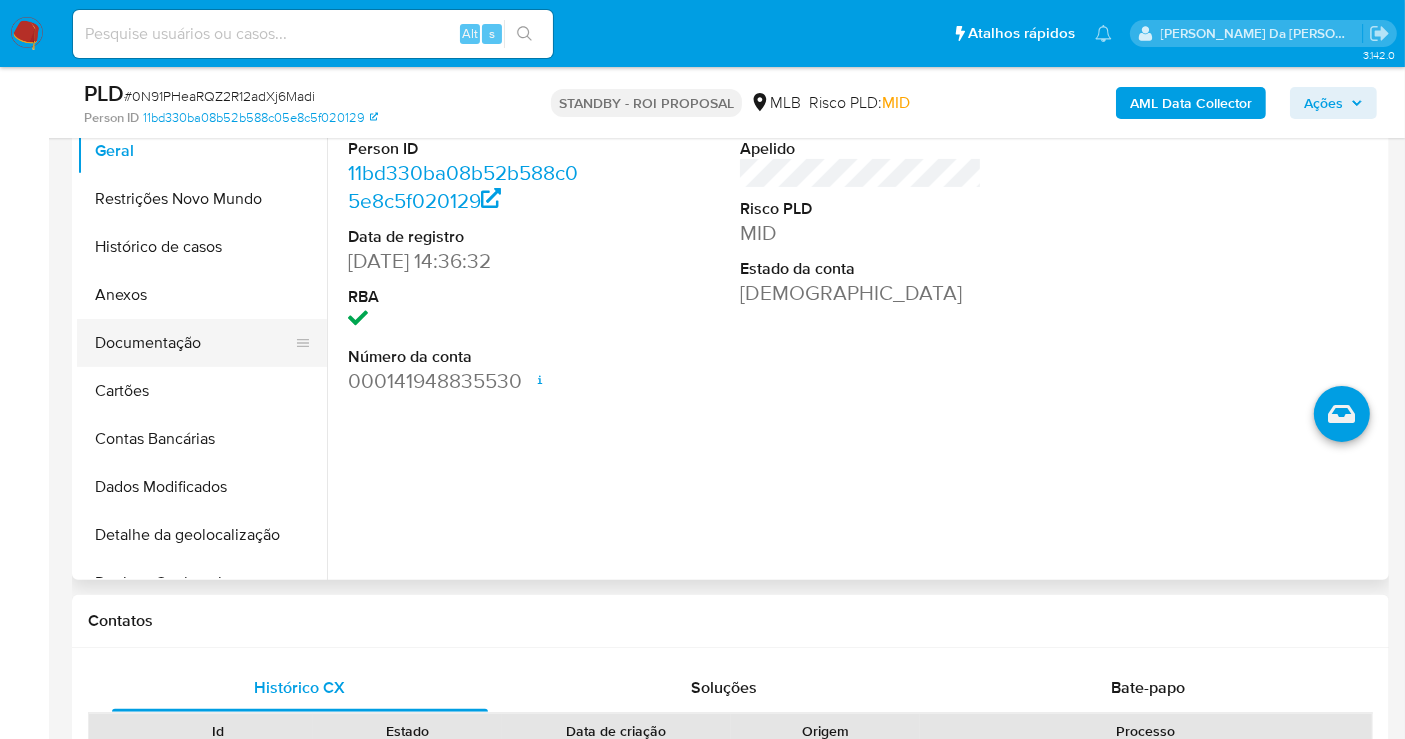 click on "Documentação" at bounding box center (194, 343) 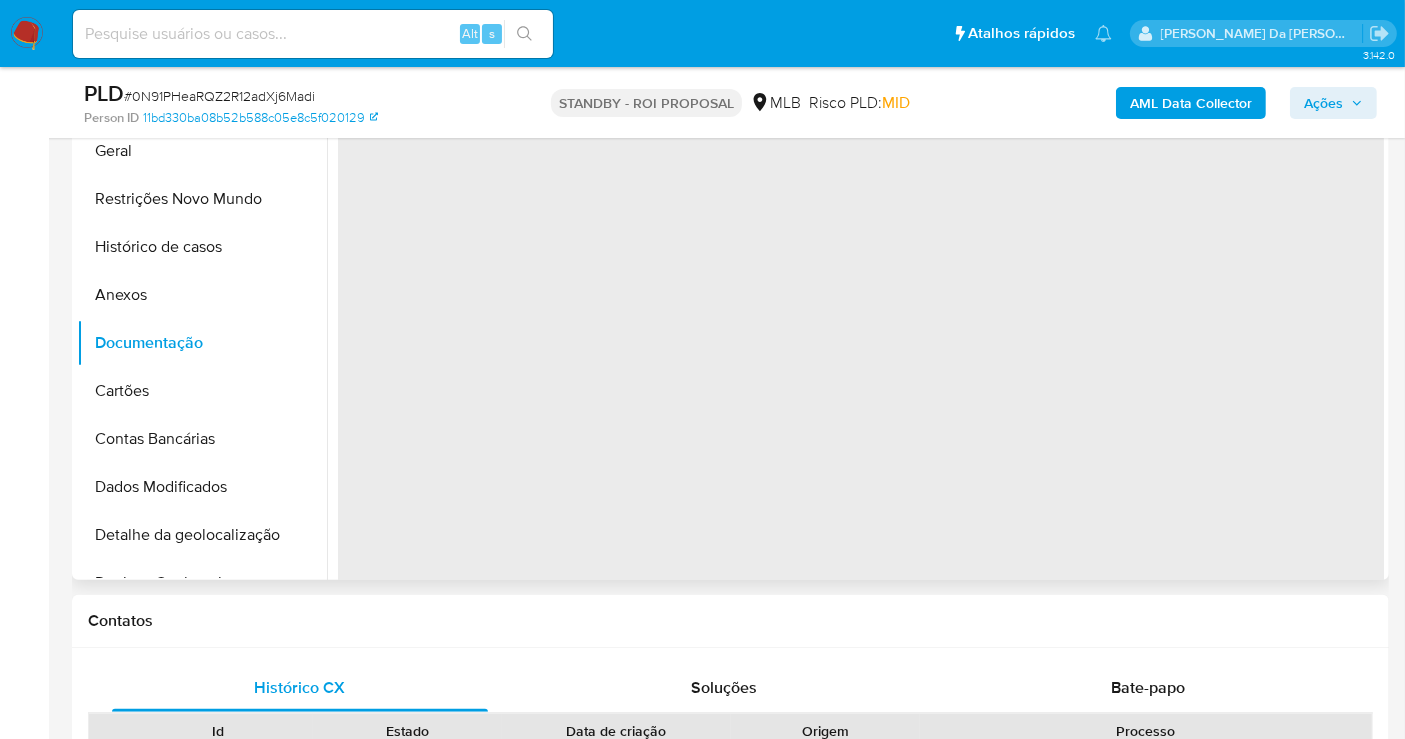 scroll, scrollTop: 228, scrollLeft: 0, axis: vertical 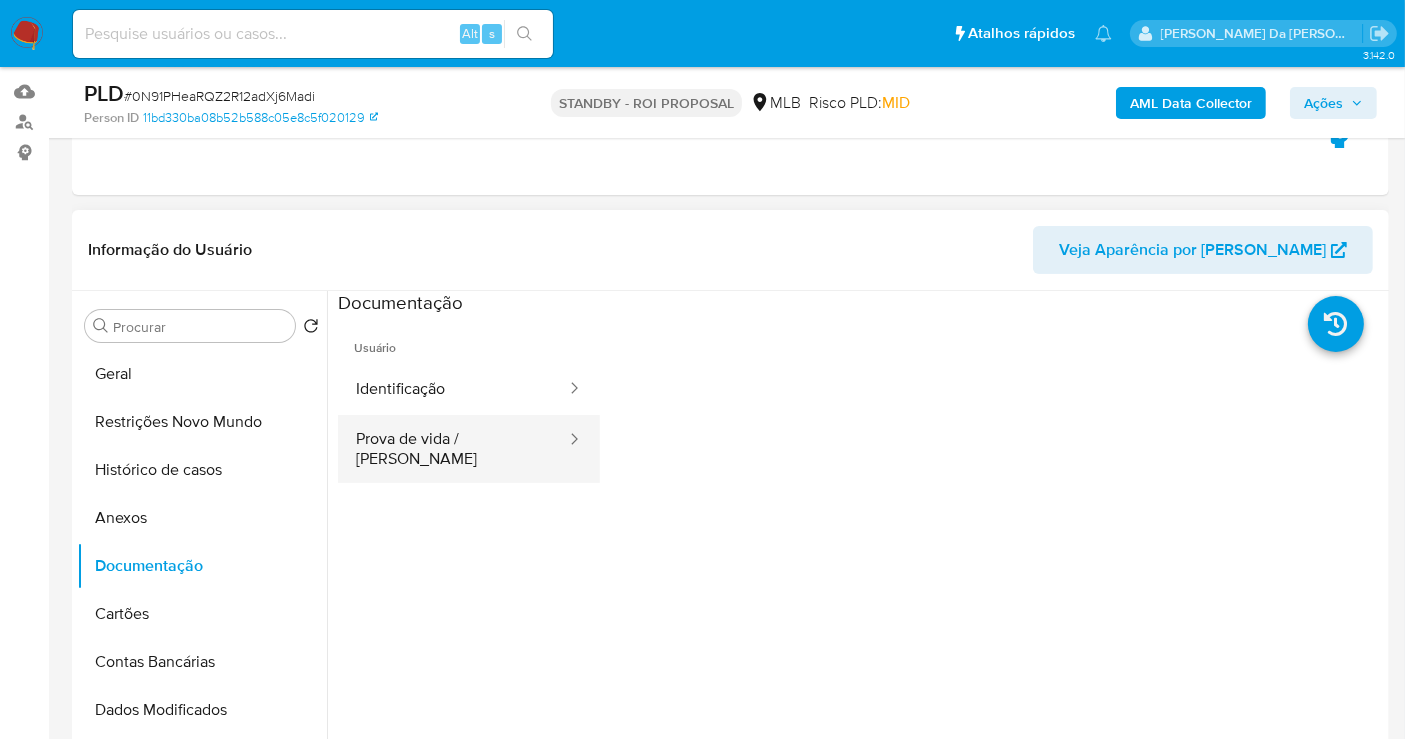 click on "Prova de vida / Selfie" at bounding box center [453, 449] 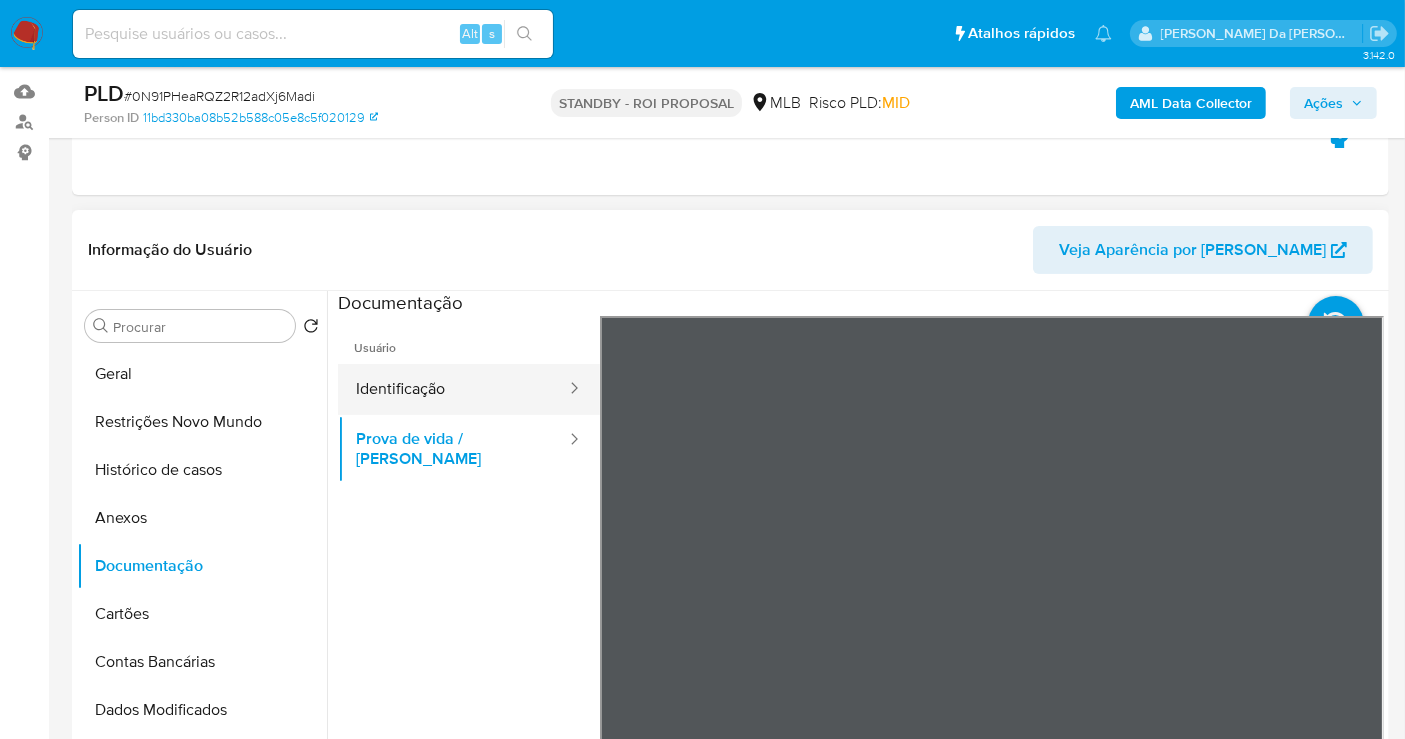 click on "Identificação" at bounding box center (453, 389) 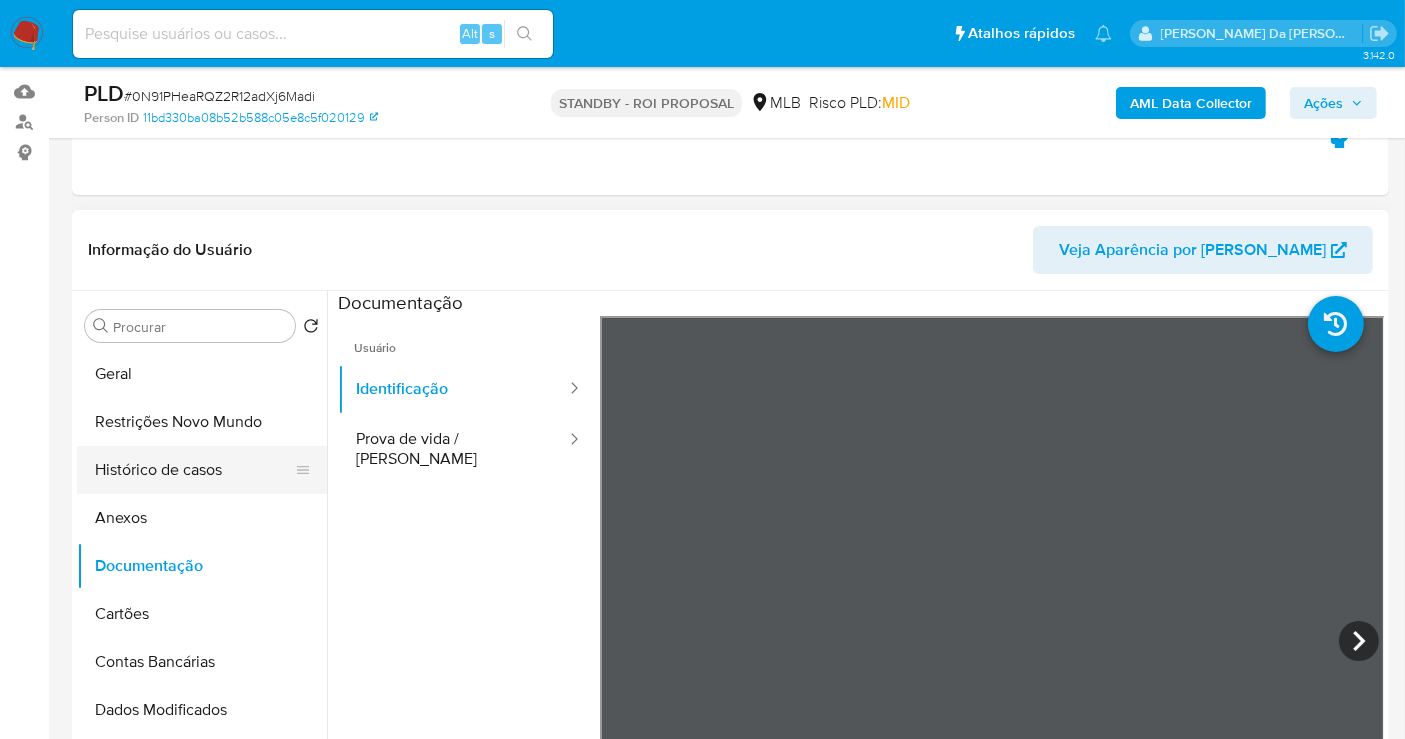 click on "Histórico de casos" at bounding box center [194, 470] 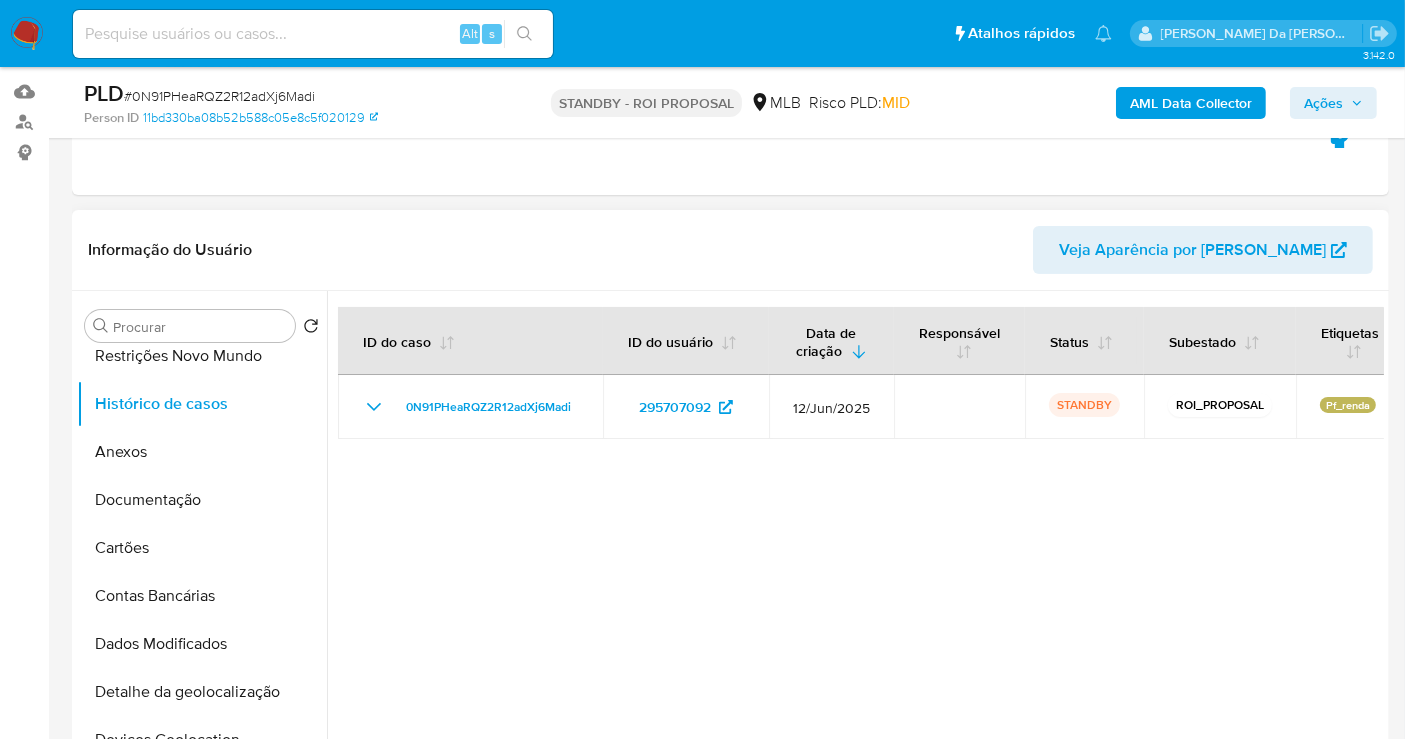 scroll, scrollTop: 0, scrollLeft: 0, axis: both 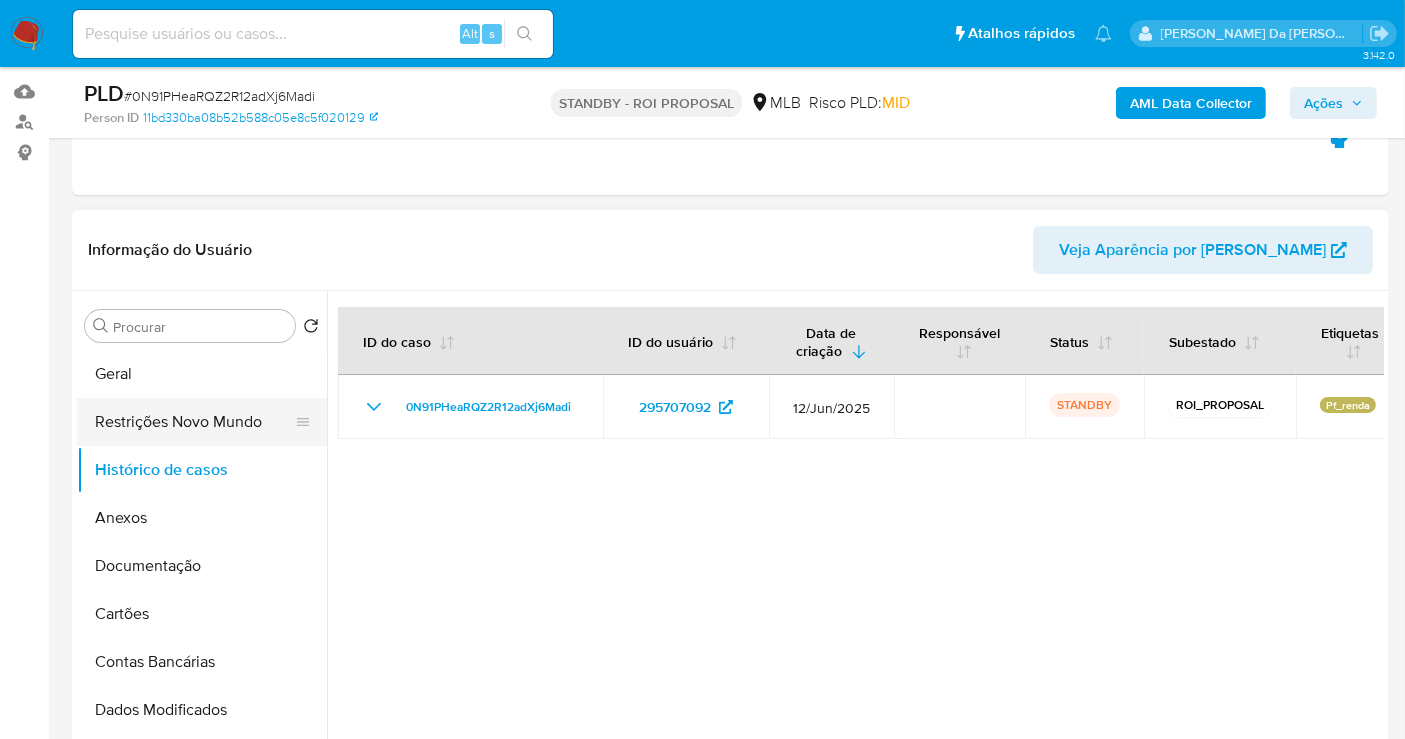 click on "Restrições Novo Mundo" at bounding box center (194, 422) 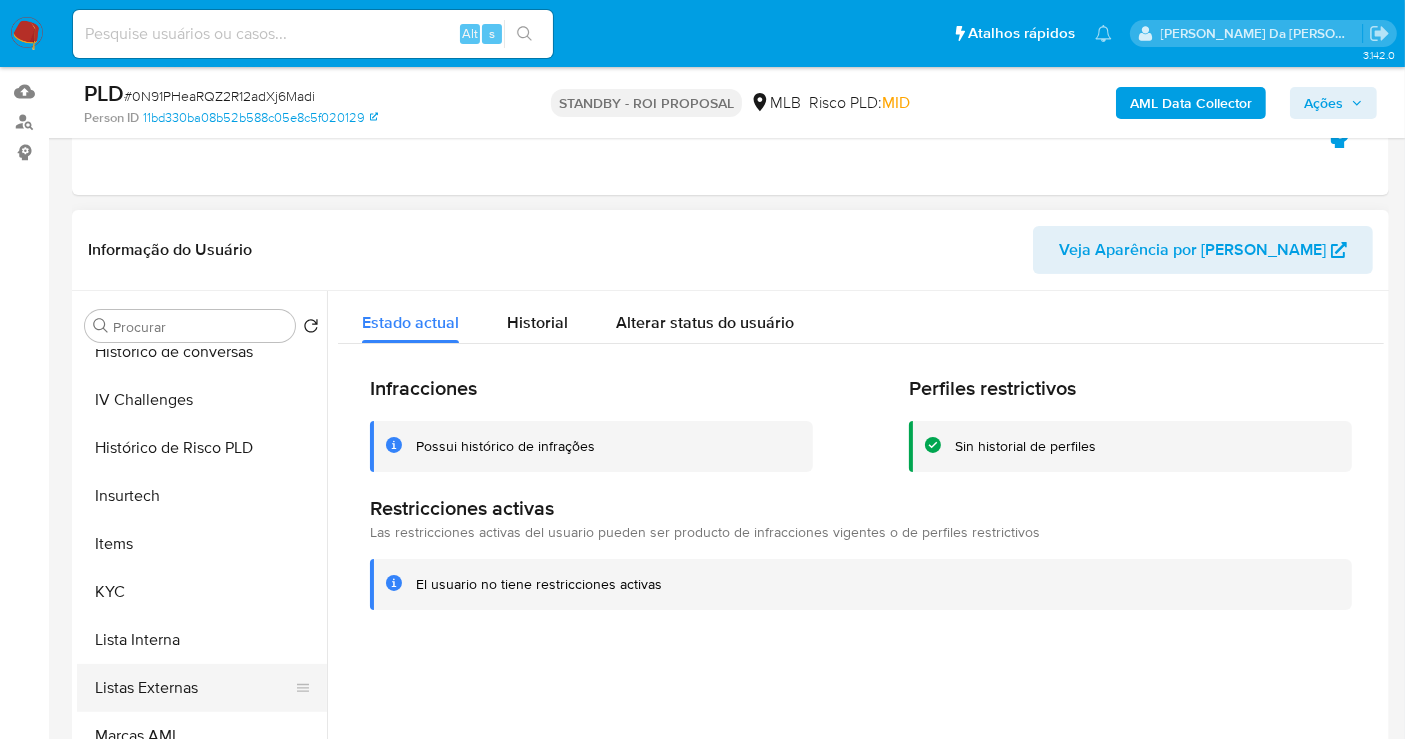 scroll, scrollTop: 777, scrollLeft: 0, axis: vertical 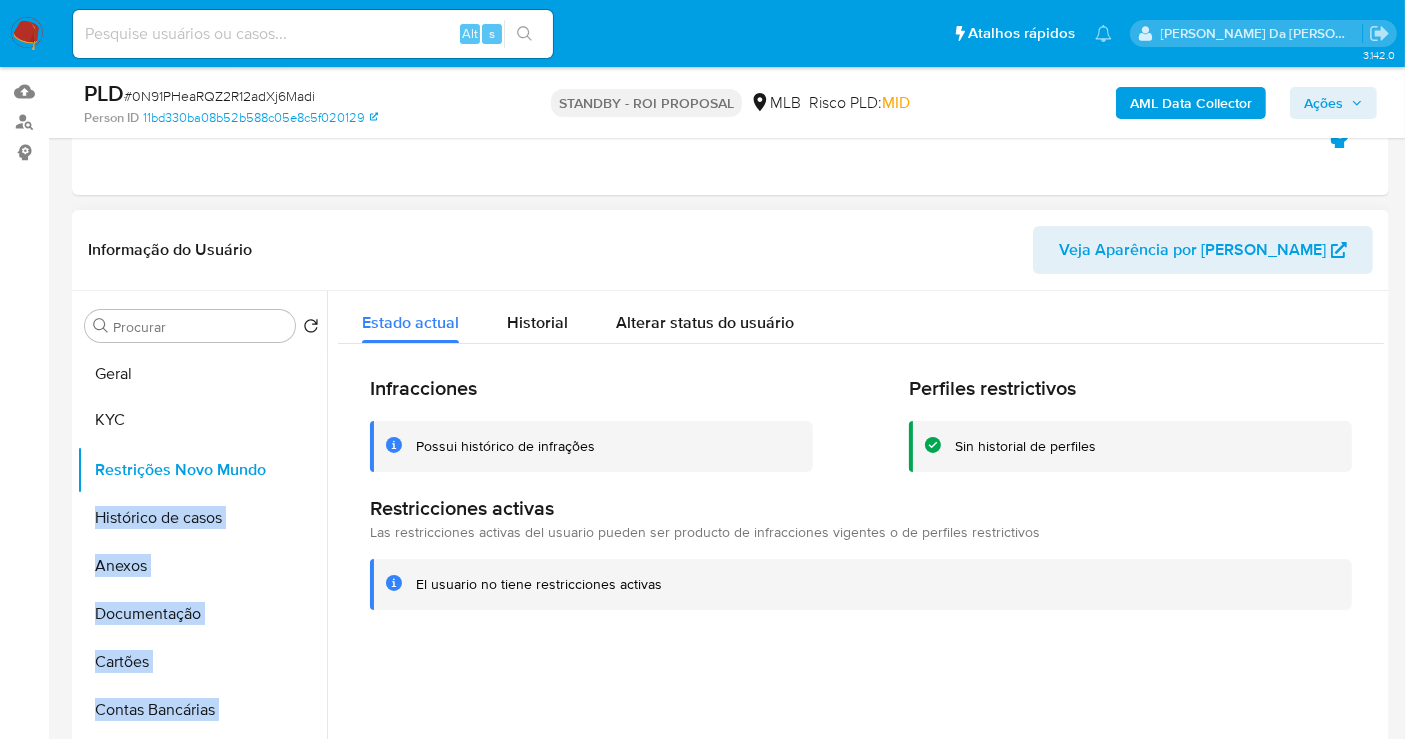 drag, startPoint x: 288, startPoint y: 555, endPoint x: 285, endPoint y: 421, distance: 134.03358 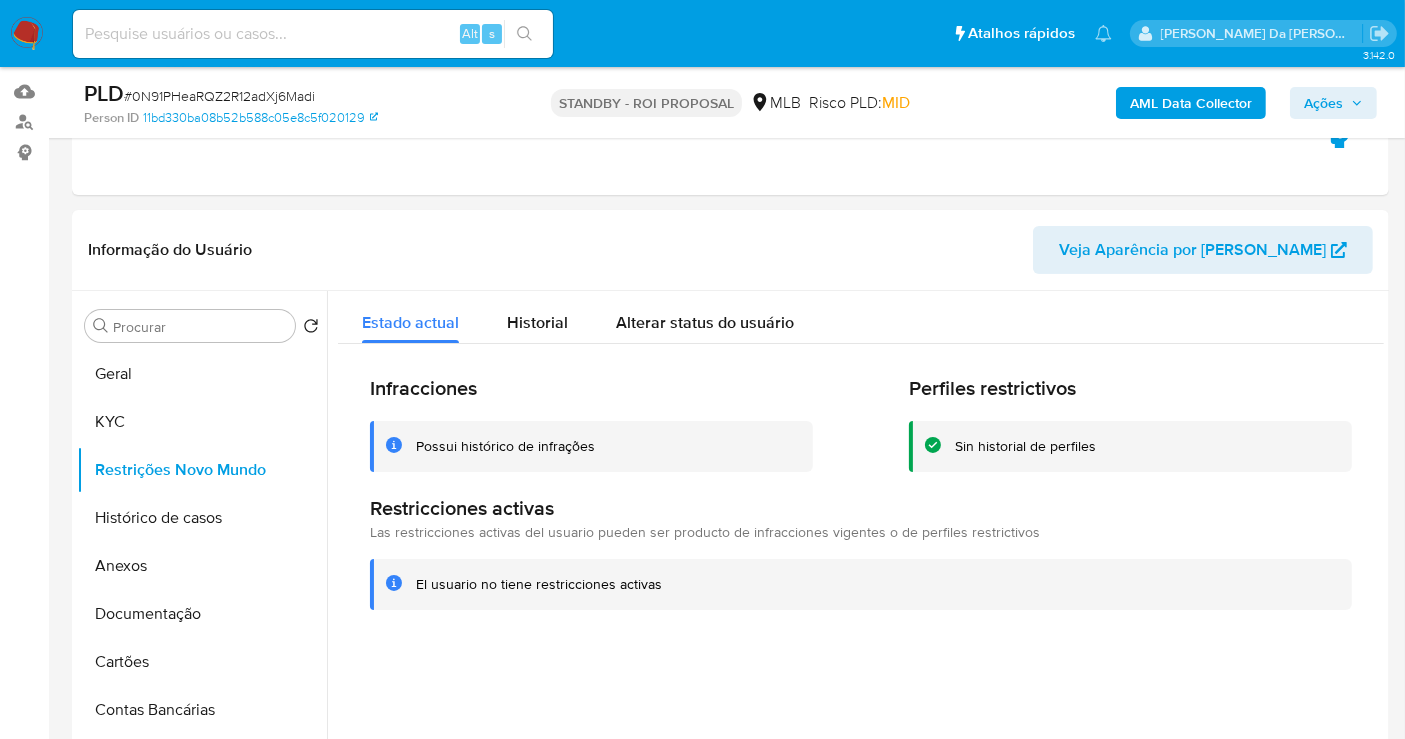 click on "Bandeja Painel Screening Pesquisa em Listas Watchlist Ferramentas Operações em massa Ejecuções automáticas relatórios Mulan Localizador de pessoas Consolidado" at bounding box center [24, 1537] 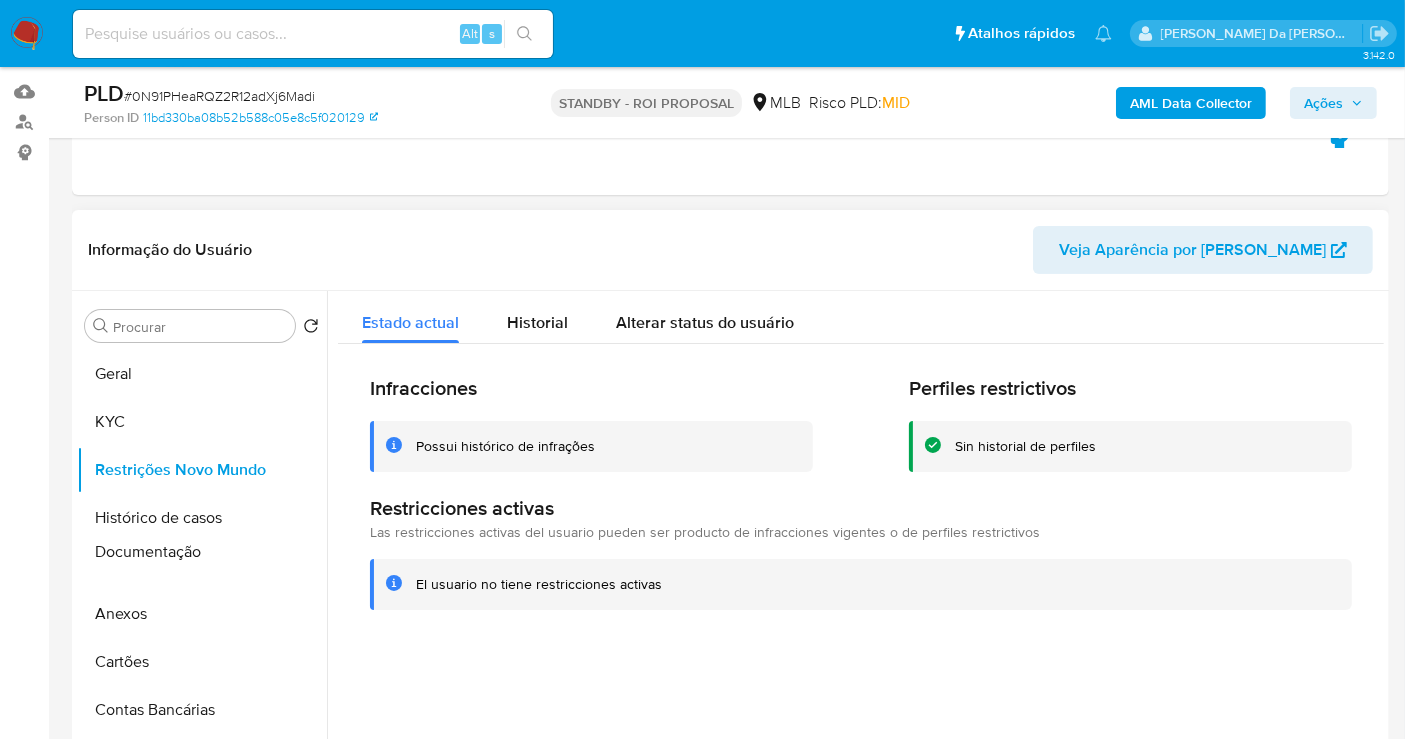 drag, startPoint x: 293, startPoint y: 613, endPoint x: 290, endPoint y: 553, distance: 60.074955 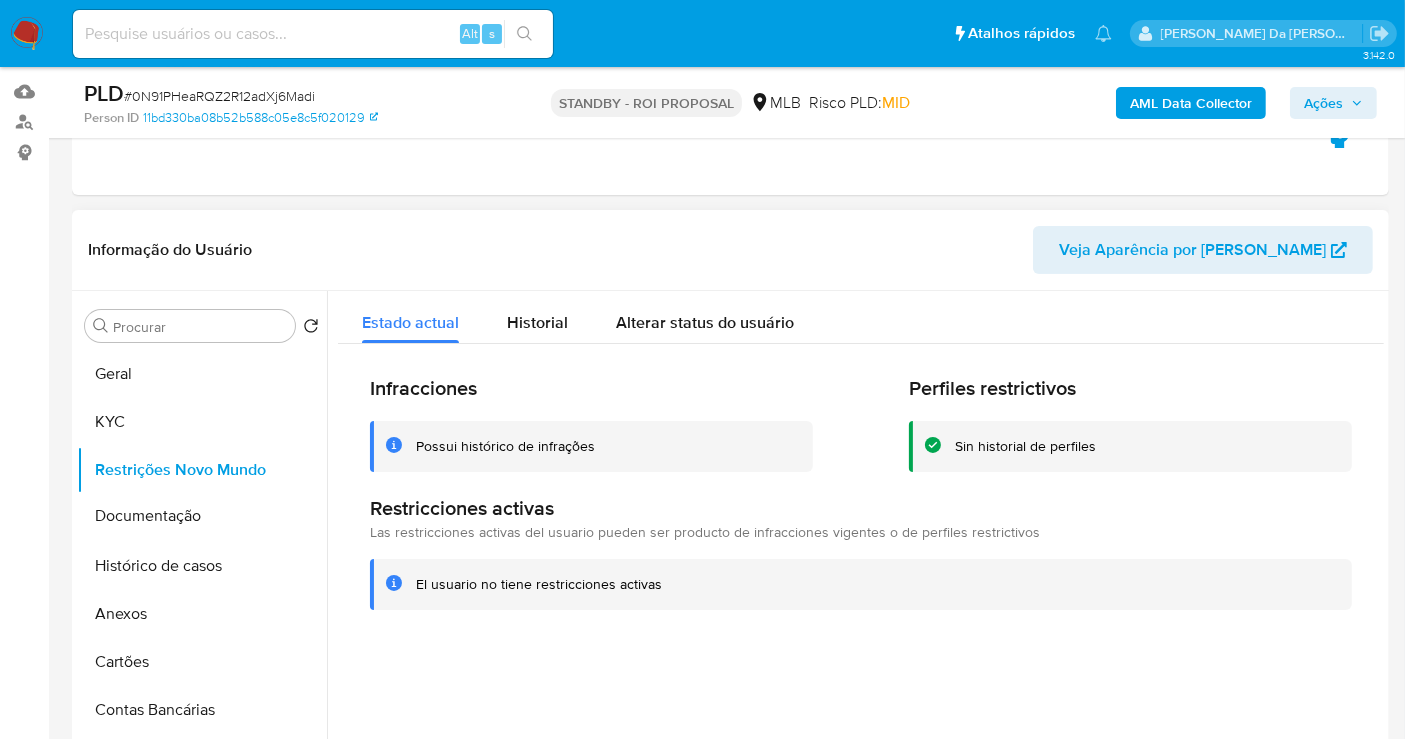 click on "Geral KYC Restrições Novo Mundo Histórico de casos Documentação Anexos Cartões Contas Bancárias Dados Modificados Detalhe da geolocalização Devices Geolocation Dispositivos Point Empréstimos Endereços Fecha Compliant Financiamento de Veículos Histórico de conversas IV Challenges Histórico de Risco PLD Insurtech Items Lista Interna Listas Externas Marcas AML Perfis Relacionados Adiantamentos de Dinheiro" at bounding box center [202, 575] 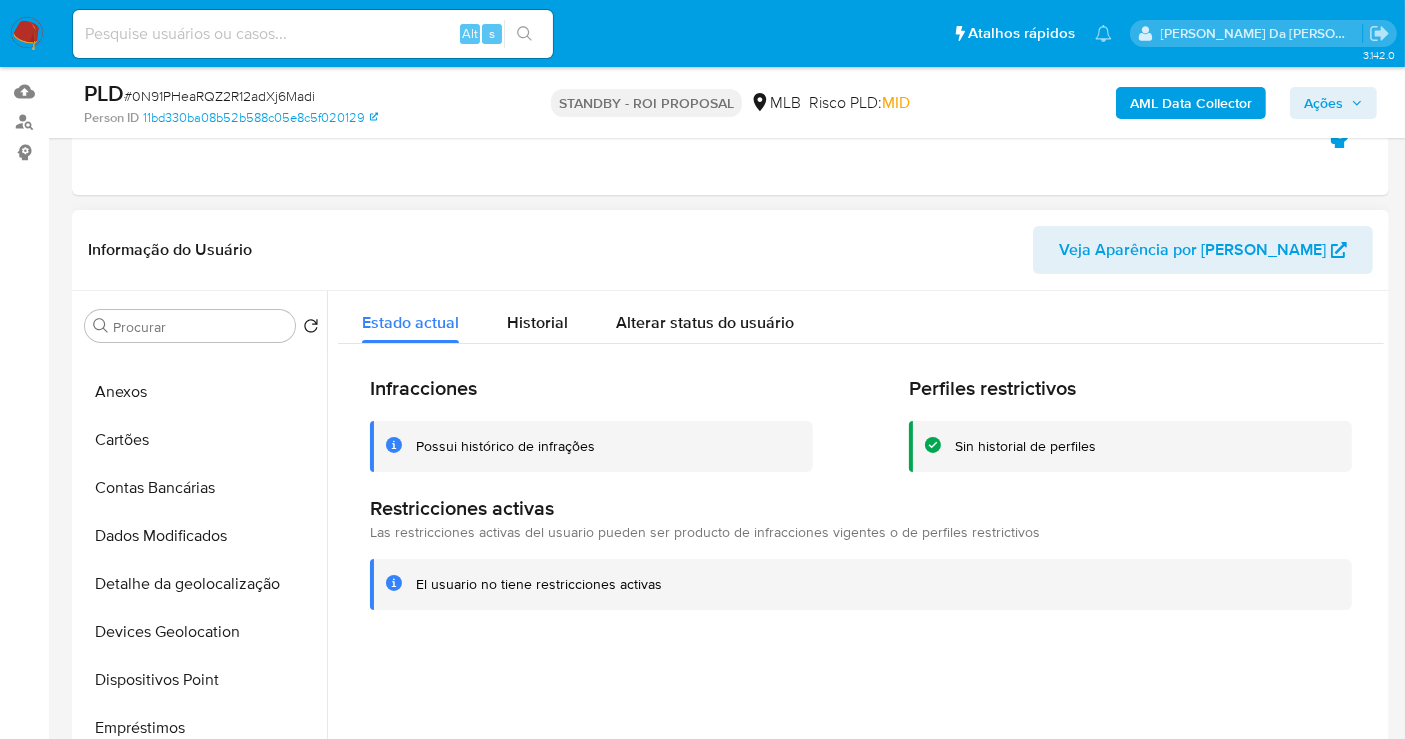 scroll, scrollTop: 333, scrollLeft: 0, axis: vertical 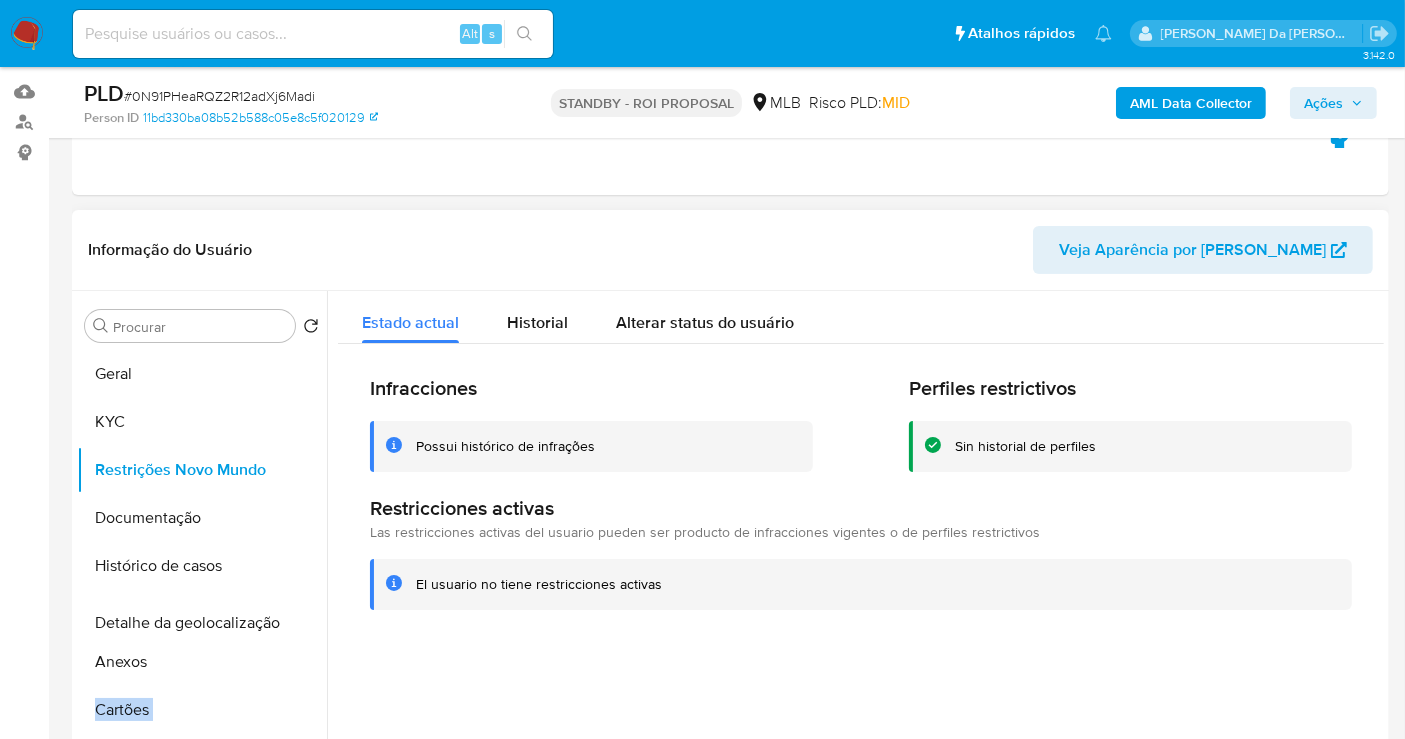 drag, startPoint x: 300, startPoint y: 472, endPoint x: 274, endPoint y: 624, distance: 154.20766 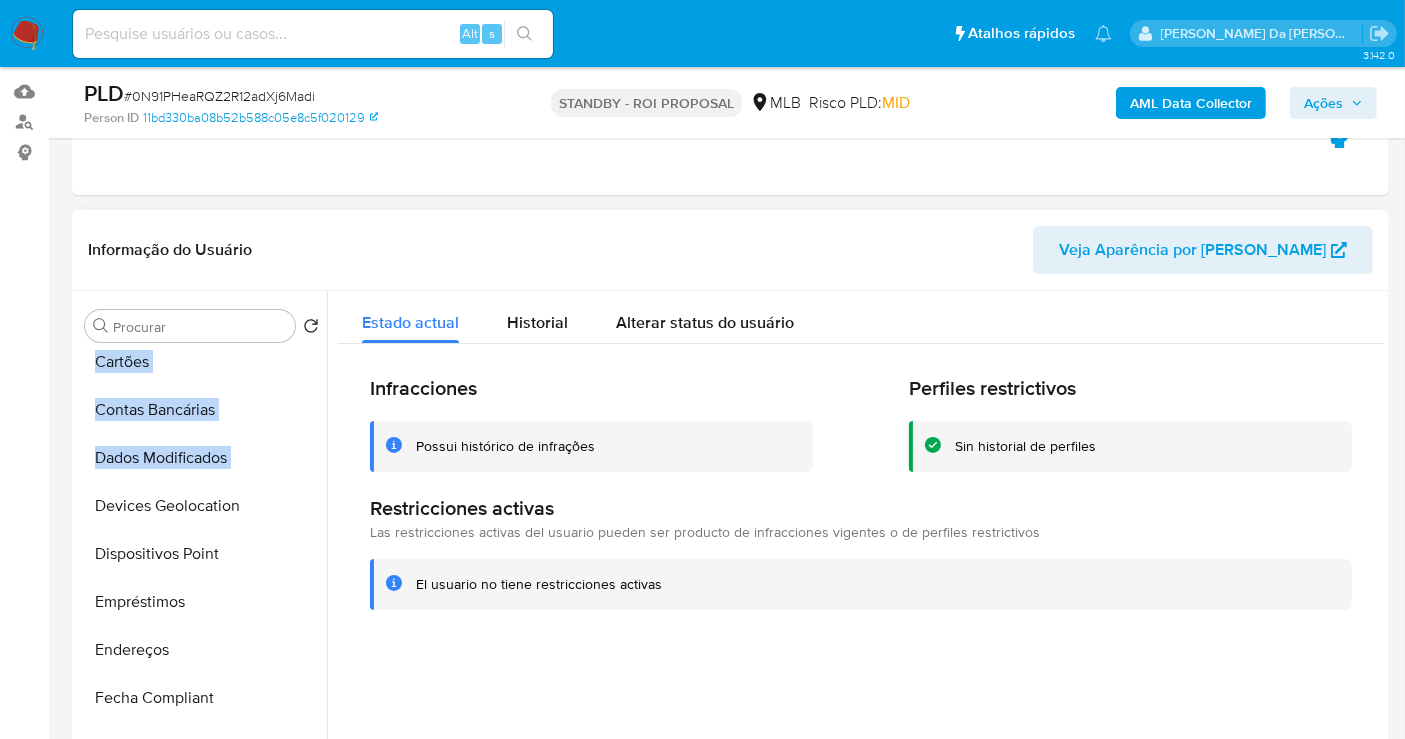 scroll, scrollTop: 444, scrollLeft: 0, axis: vertical 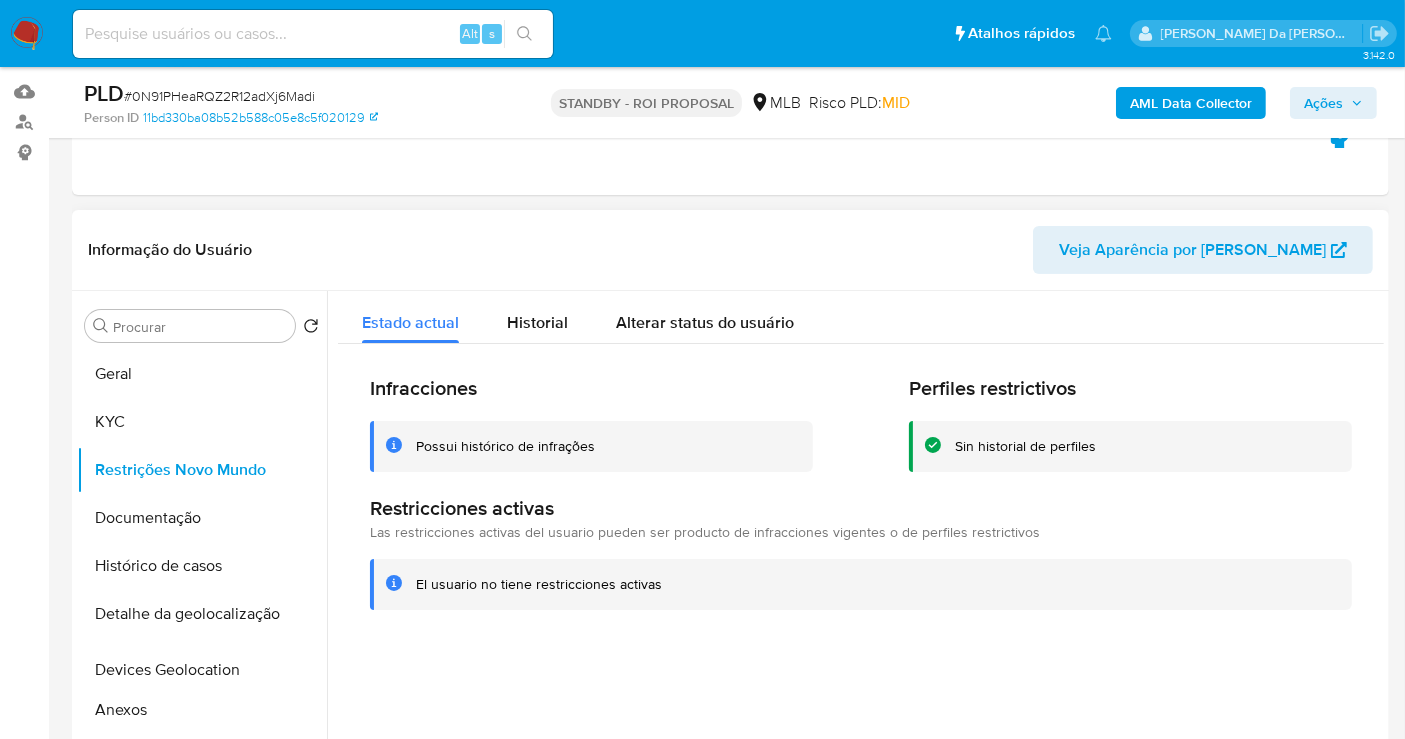 drag, startPoint x: 297, startPoint y: 400, endPoint x: 272, endPoint y: 662, distance: 263.19003 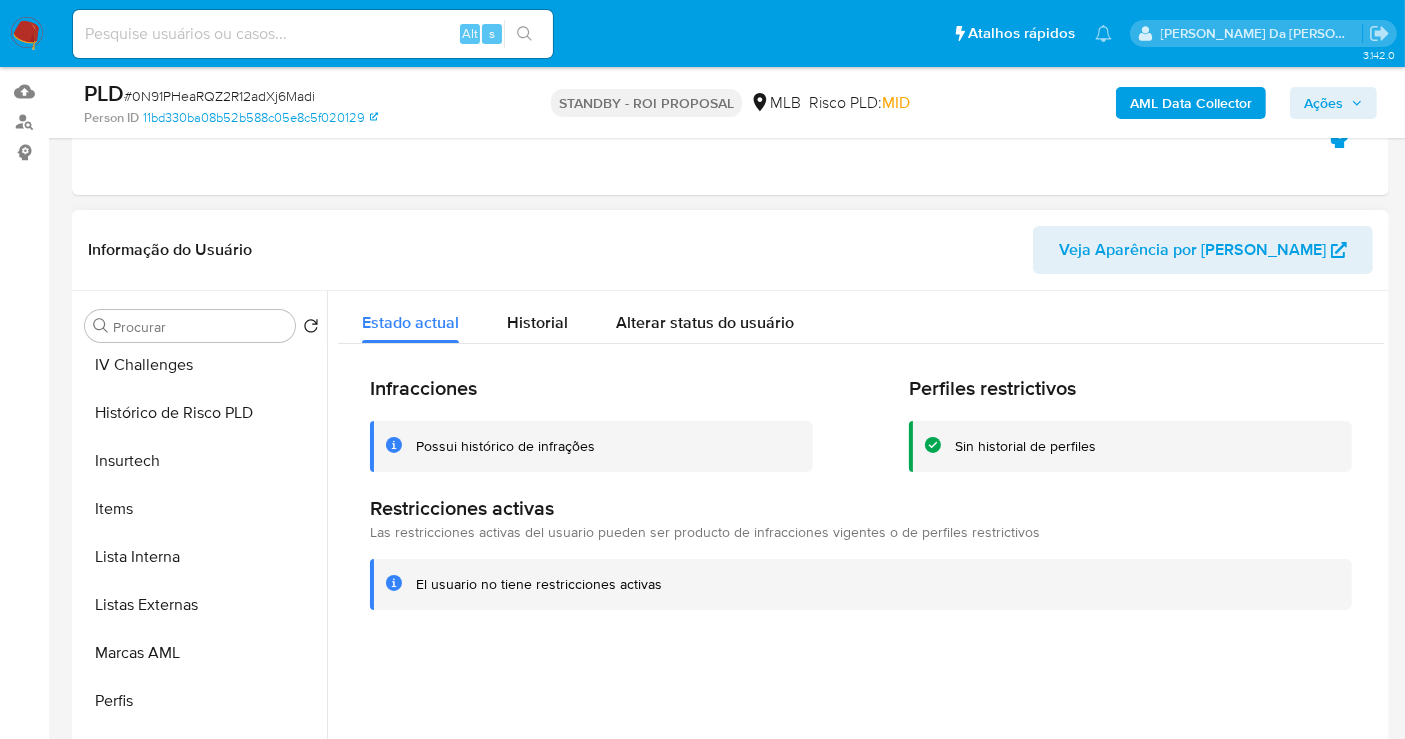 scroll, scrollTop: 844, scrollLeft: 0, axis: vertical 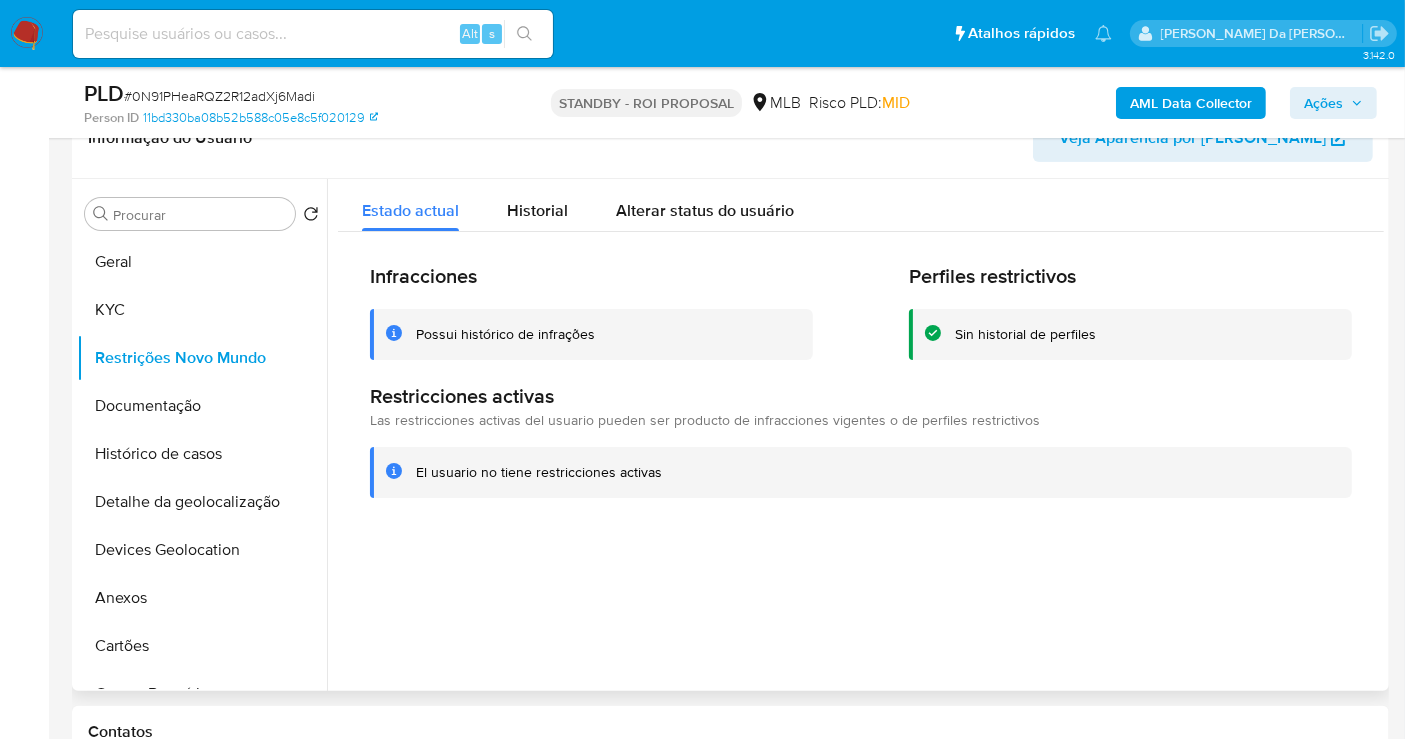 click at bounding box center (855, 435) 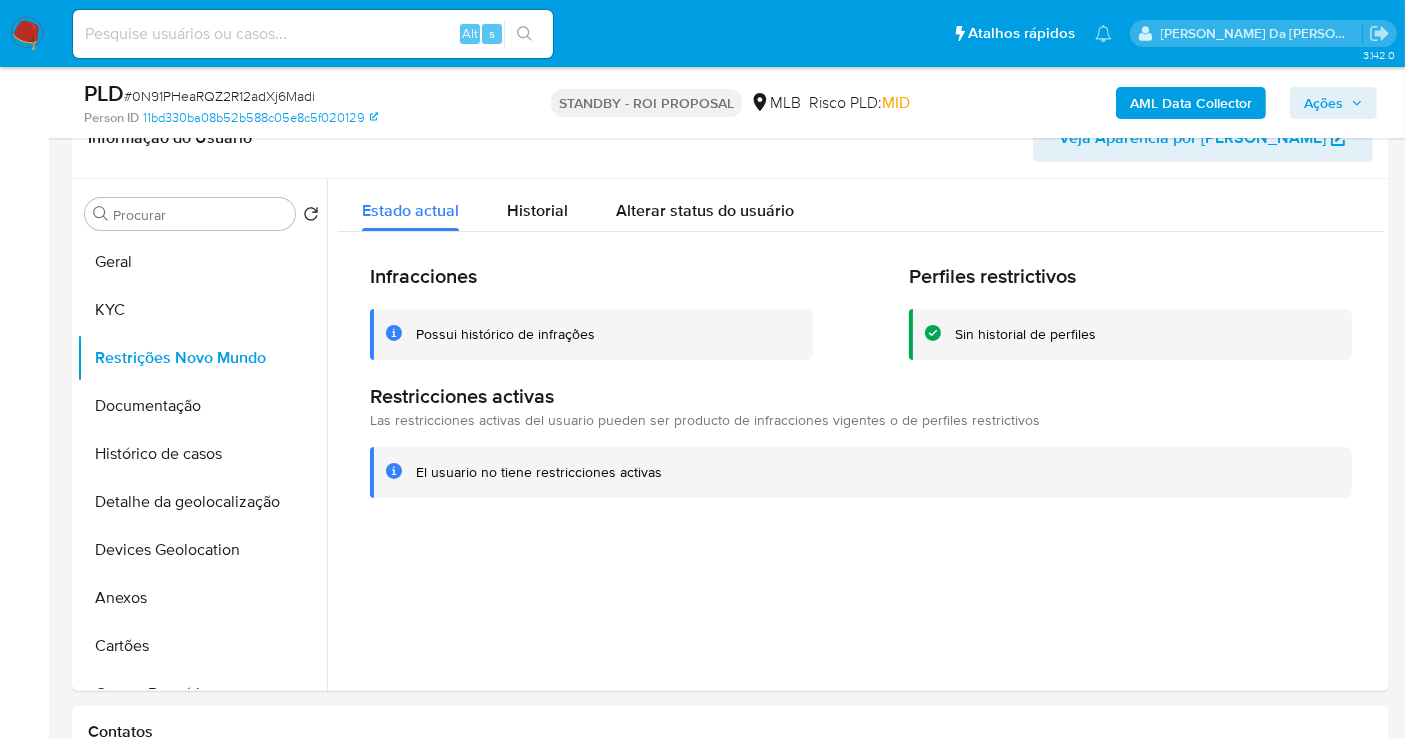 click at bounding box center [313, 34] 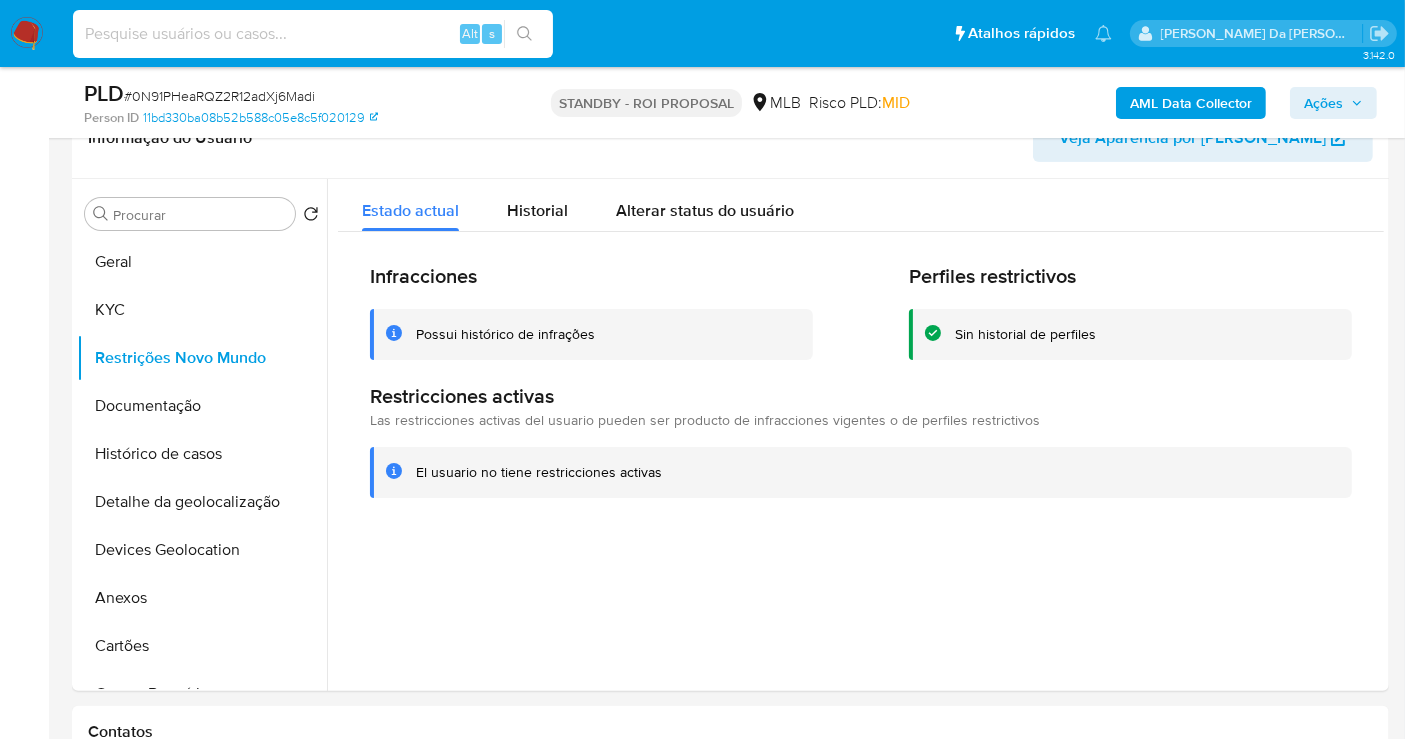 paste on "2b71nv938MMU8w65hqIayJXp" 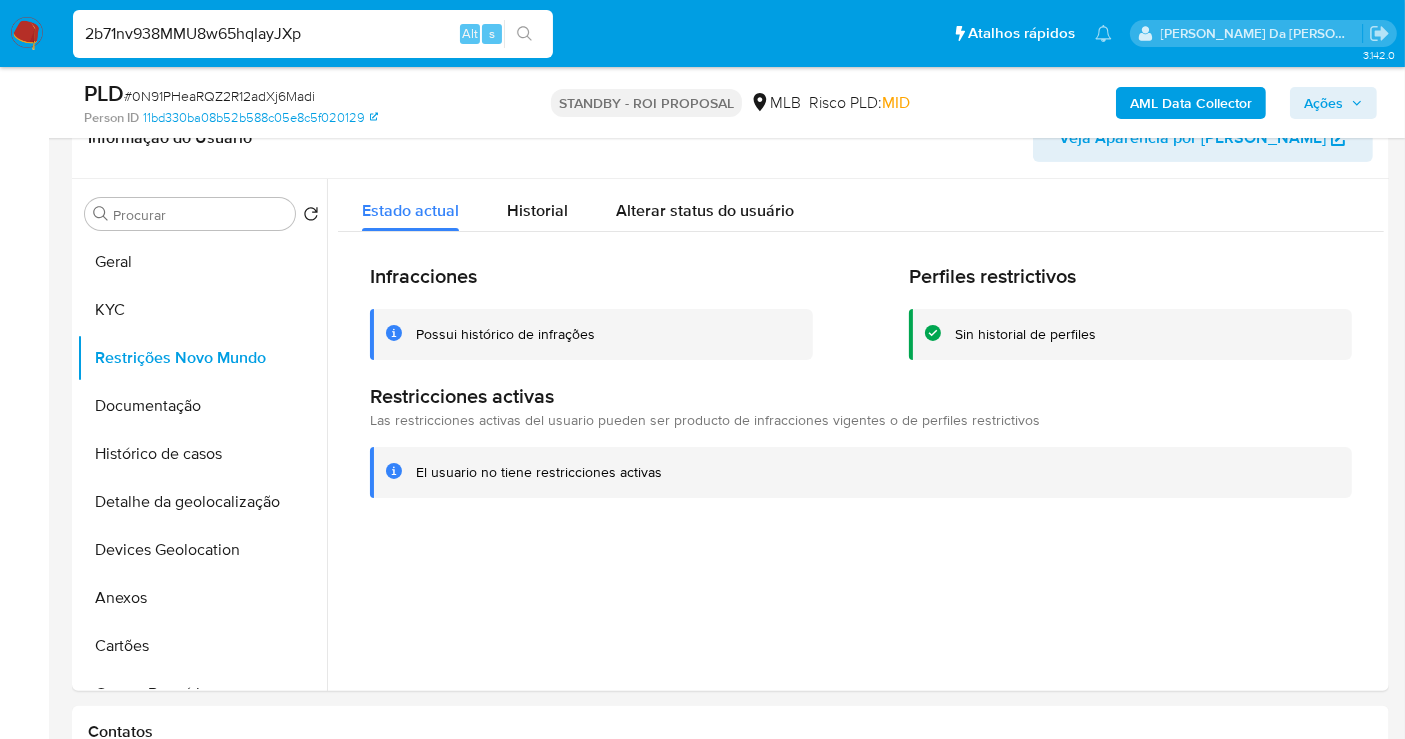 type on "2b71nv938MMU8w65hqIayJXp" 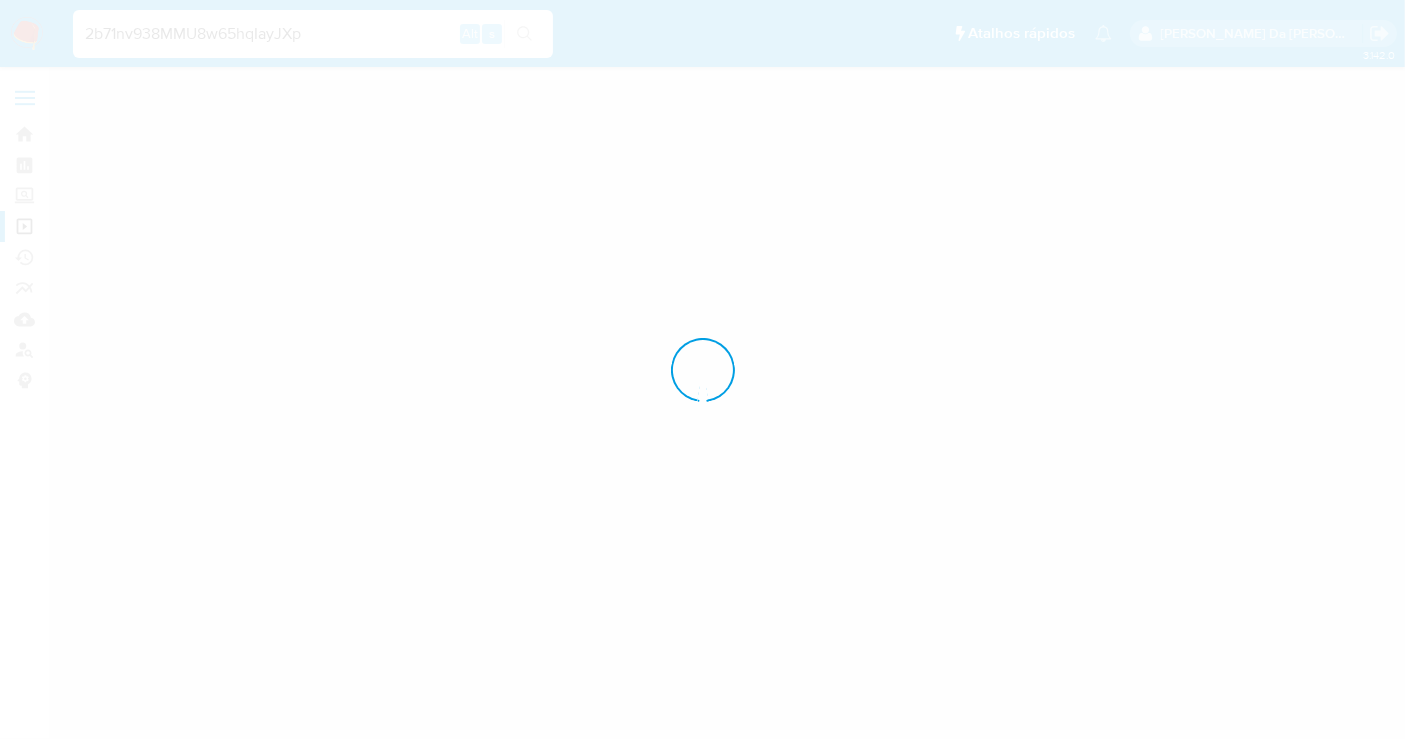 scroll, scrollTop: 0, scrollLeft: 0, axis: both 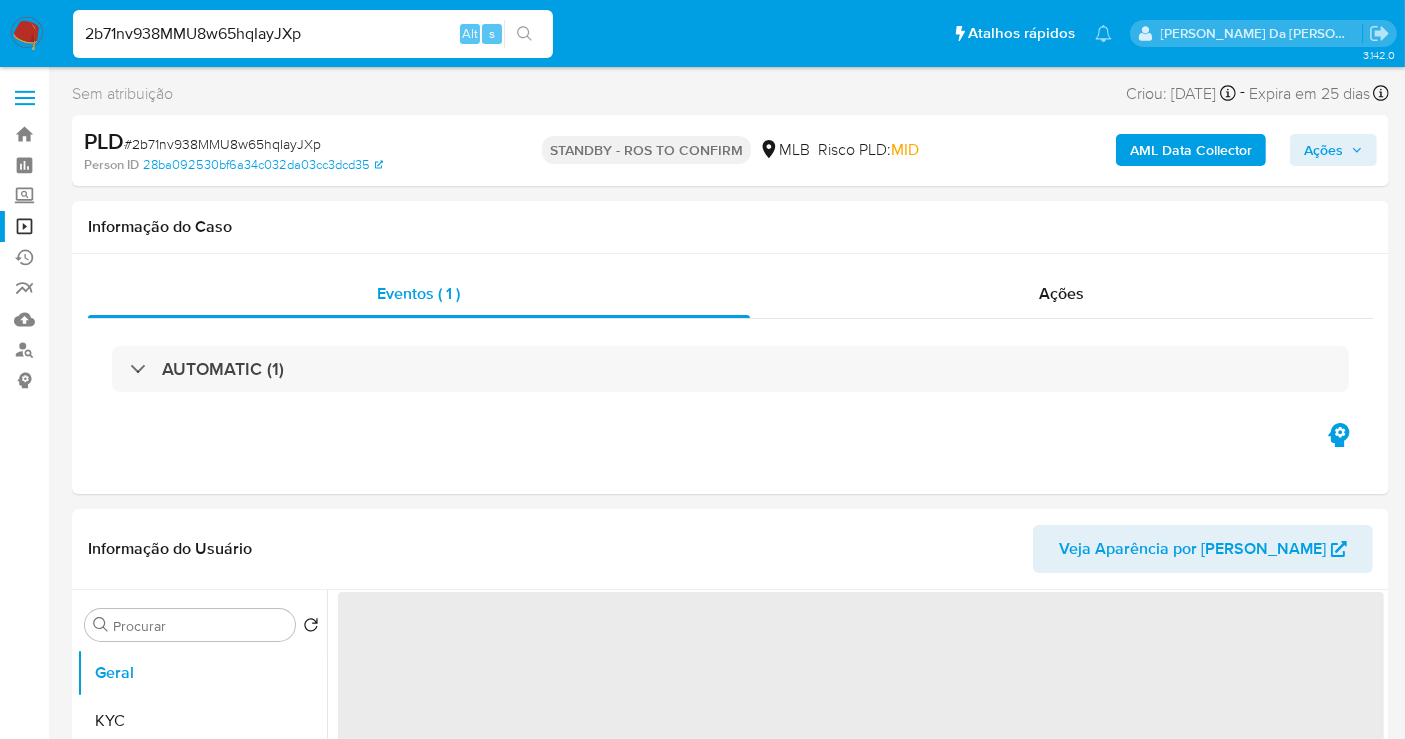 select on "10" 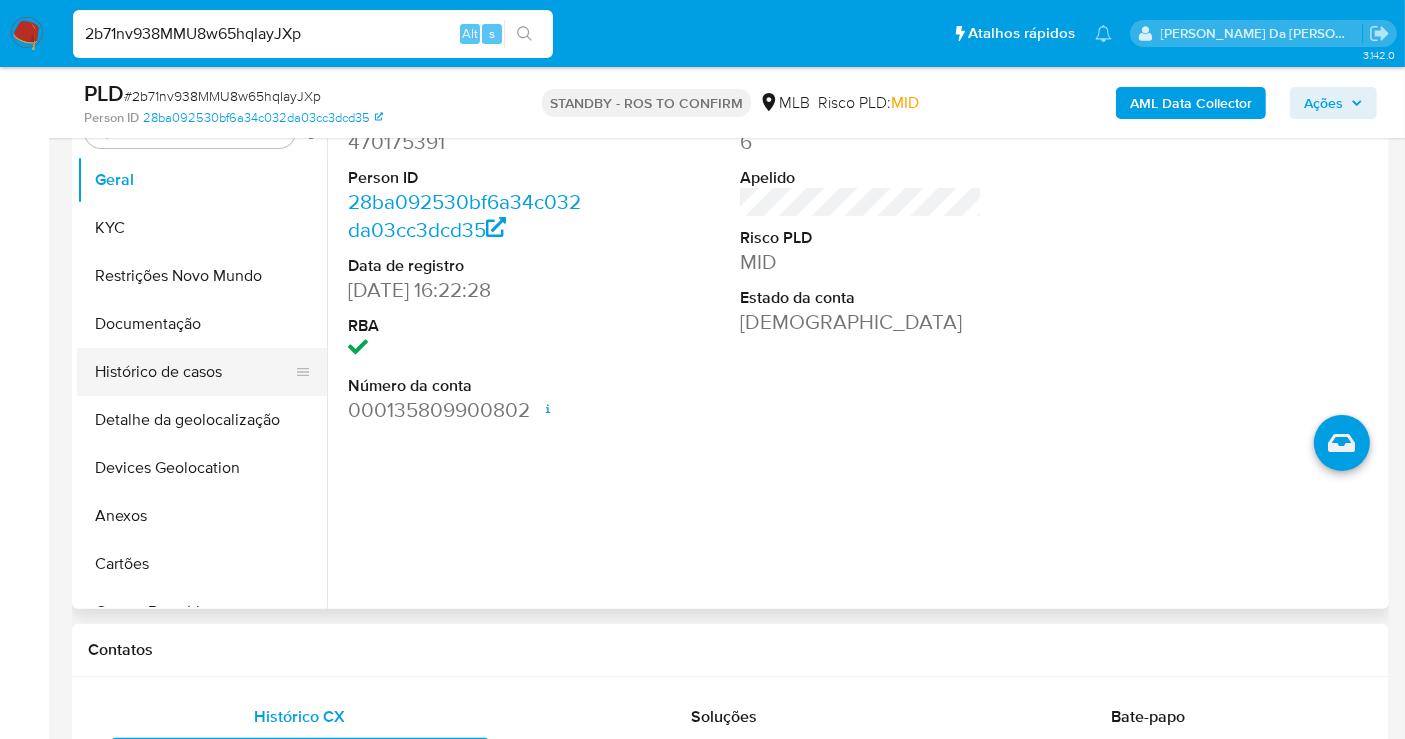 scroll, scrollTop: 311, scrollLeft: 0, axis: vertical 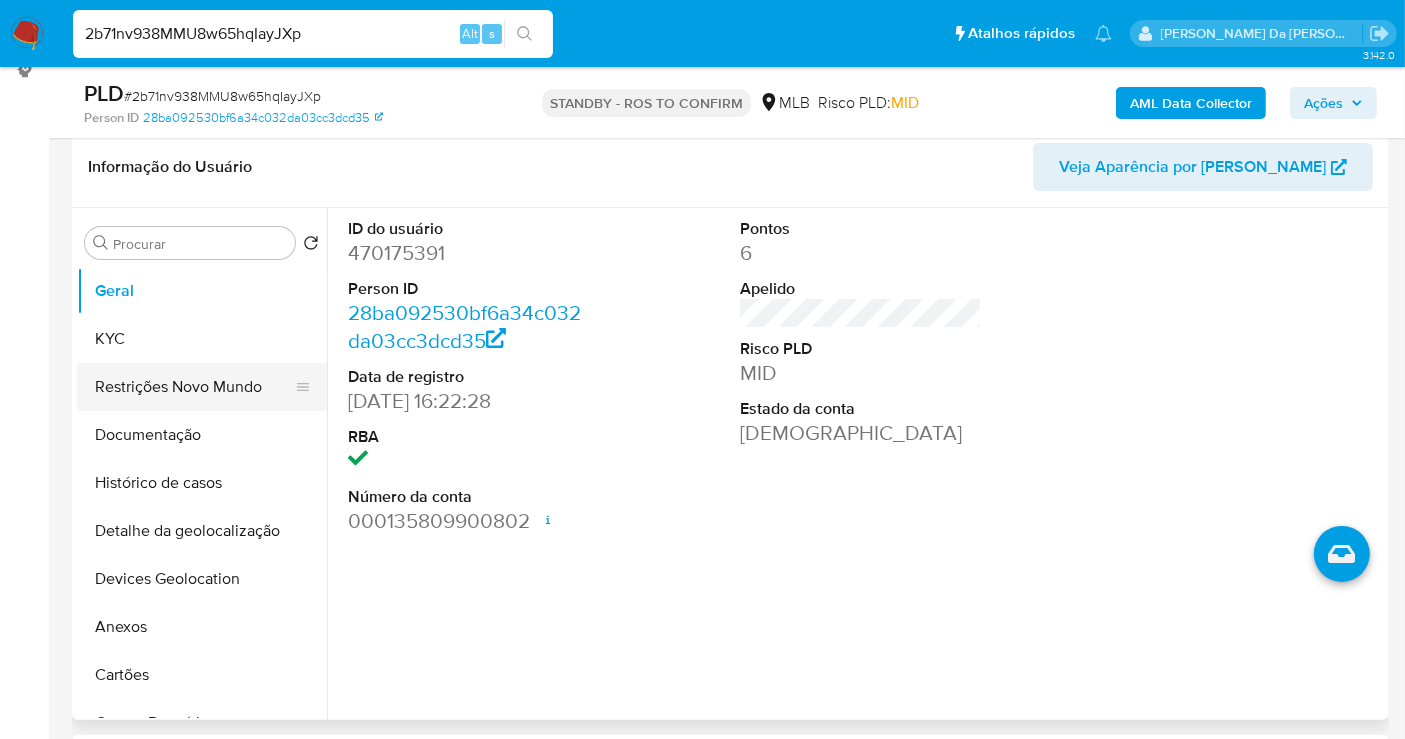 click on "Restrições Novo Mundo" at bounding box center [194, 387] 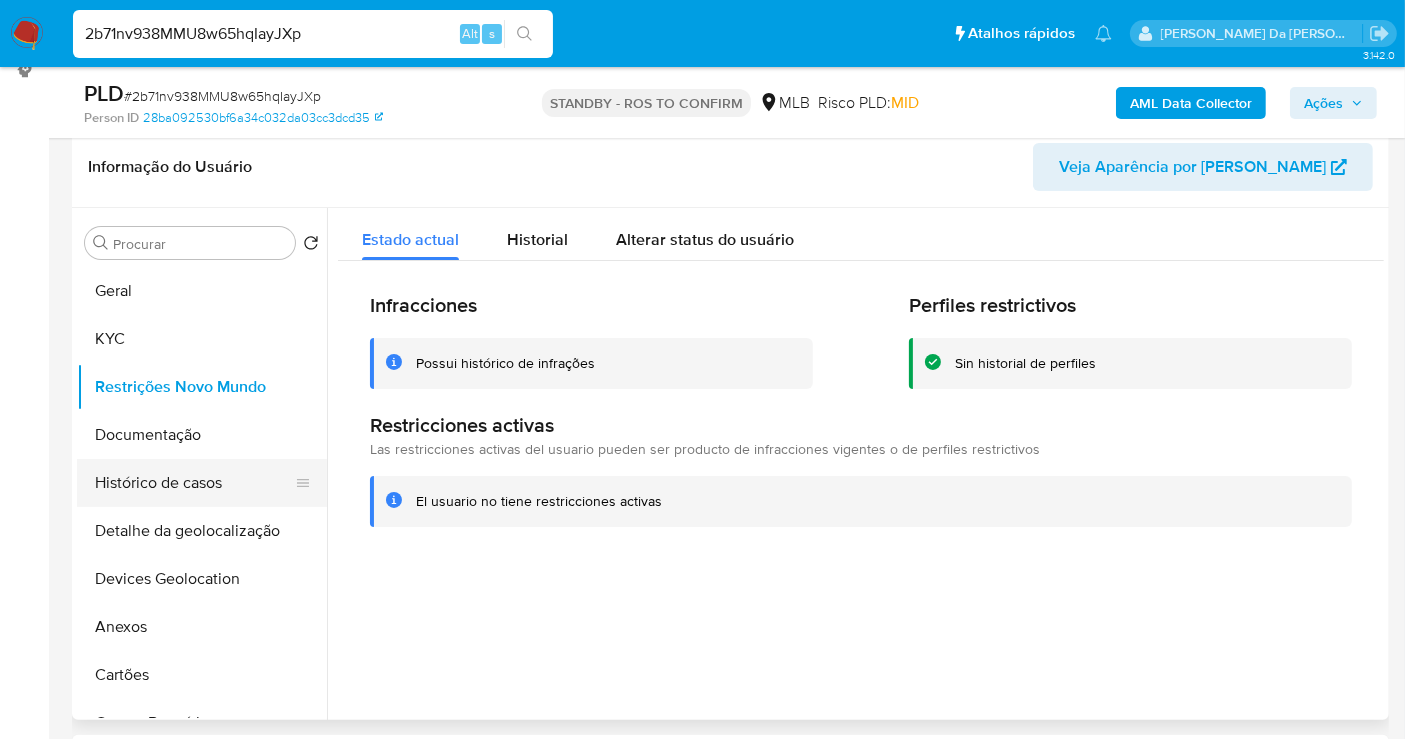 click on "Histórico de casos" at bounding box center [194, 483] 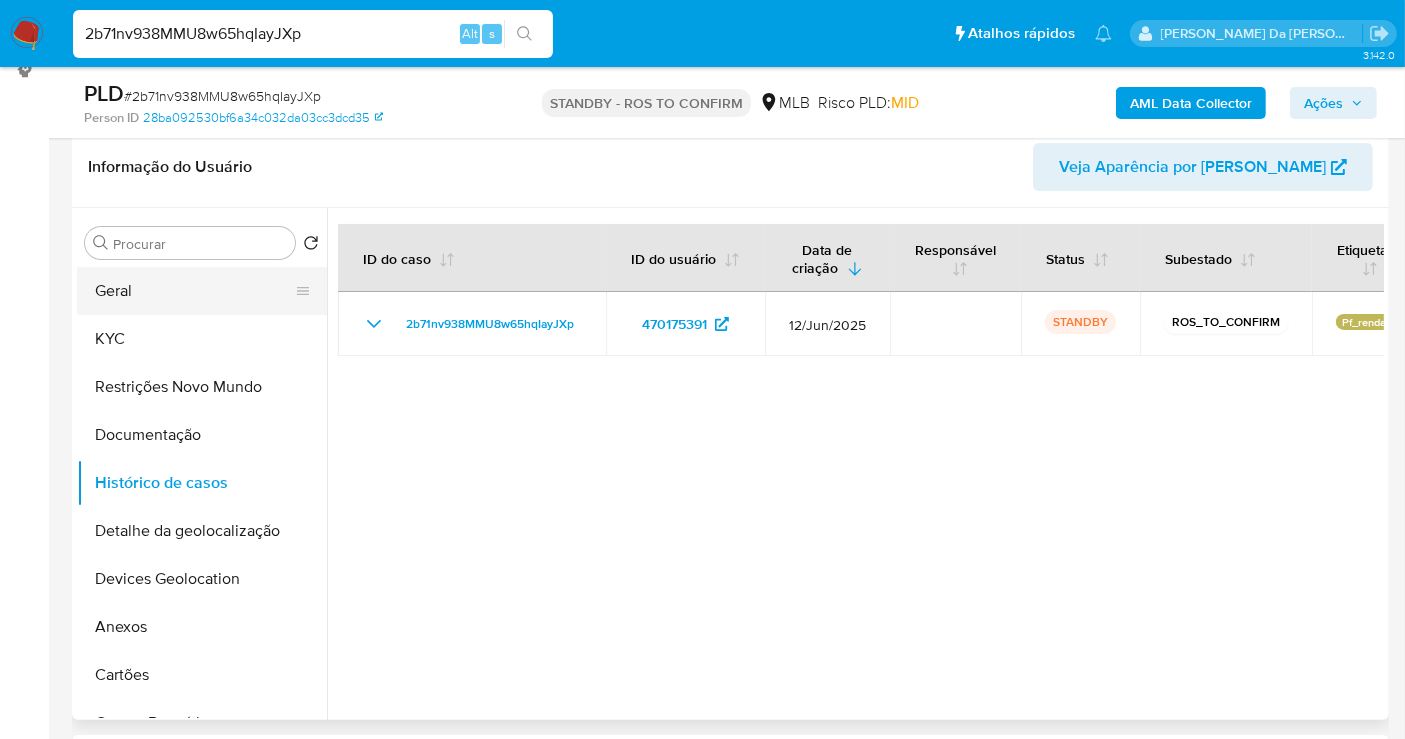 click on "Geral" at bounding box center [194, 291] 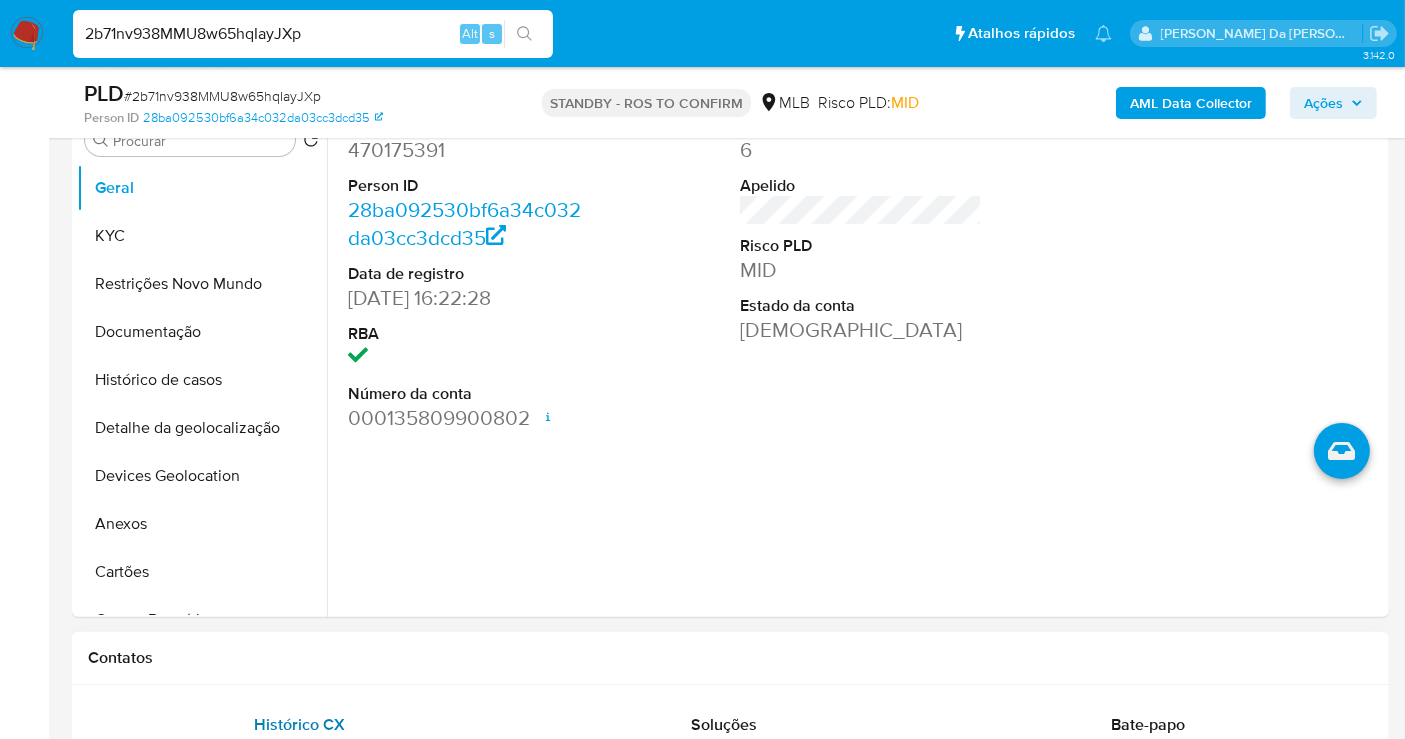 scroll, scrollTop: 311, scrollLeft: 0, axis: vertical 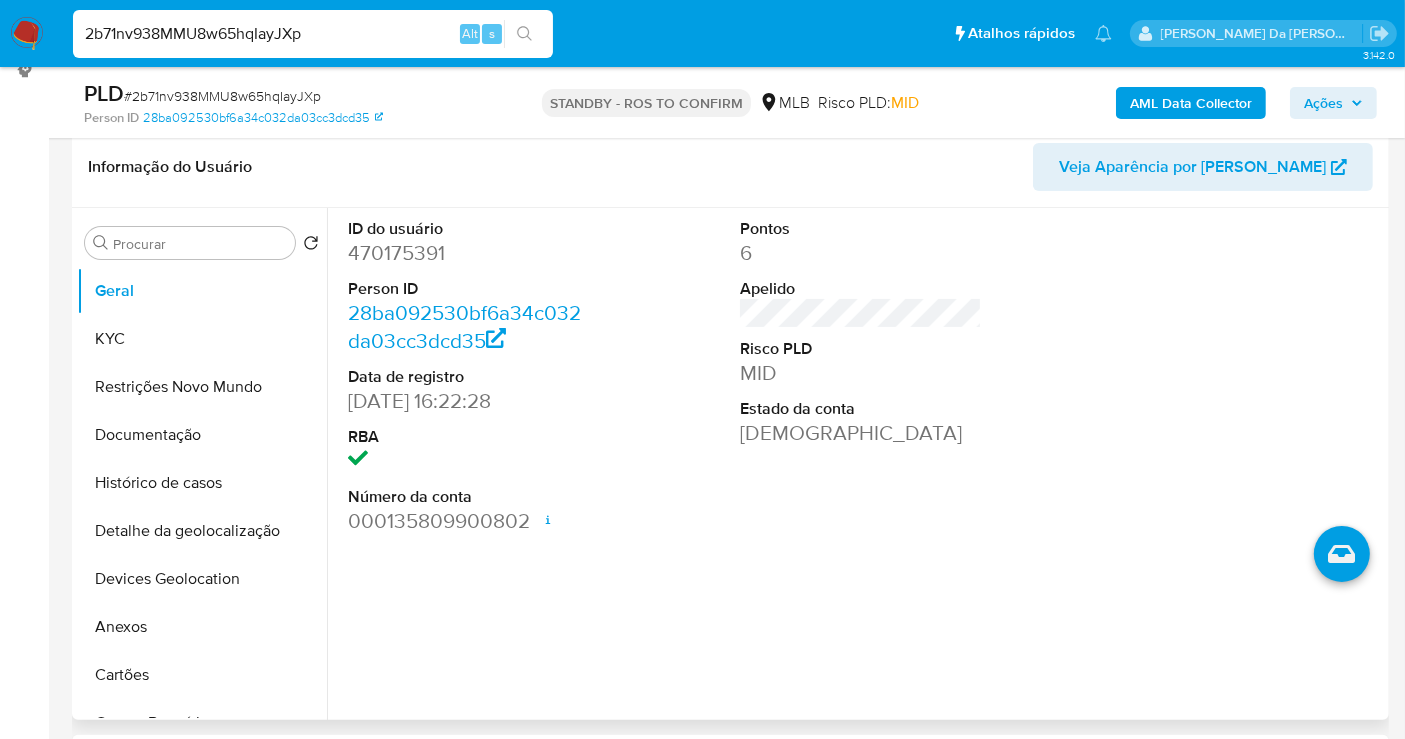 click on "09/04/2020 16:22:28" at bounding box center [469, 401] 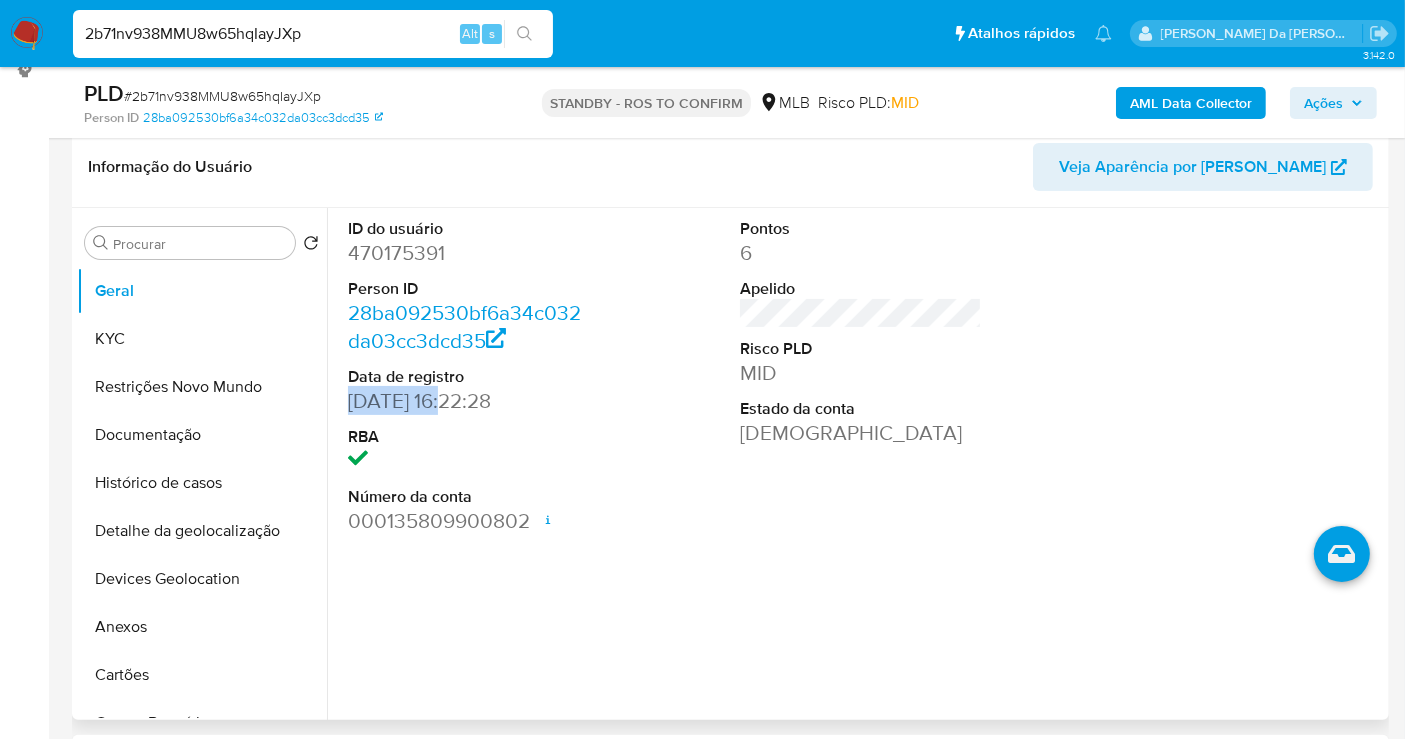 drag, startPoint x: 348, startPoint y: 402, endPoint x: 414, endPoint y: 403, distance: 66.007576 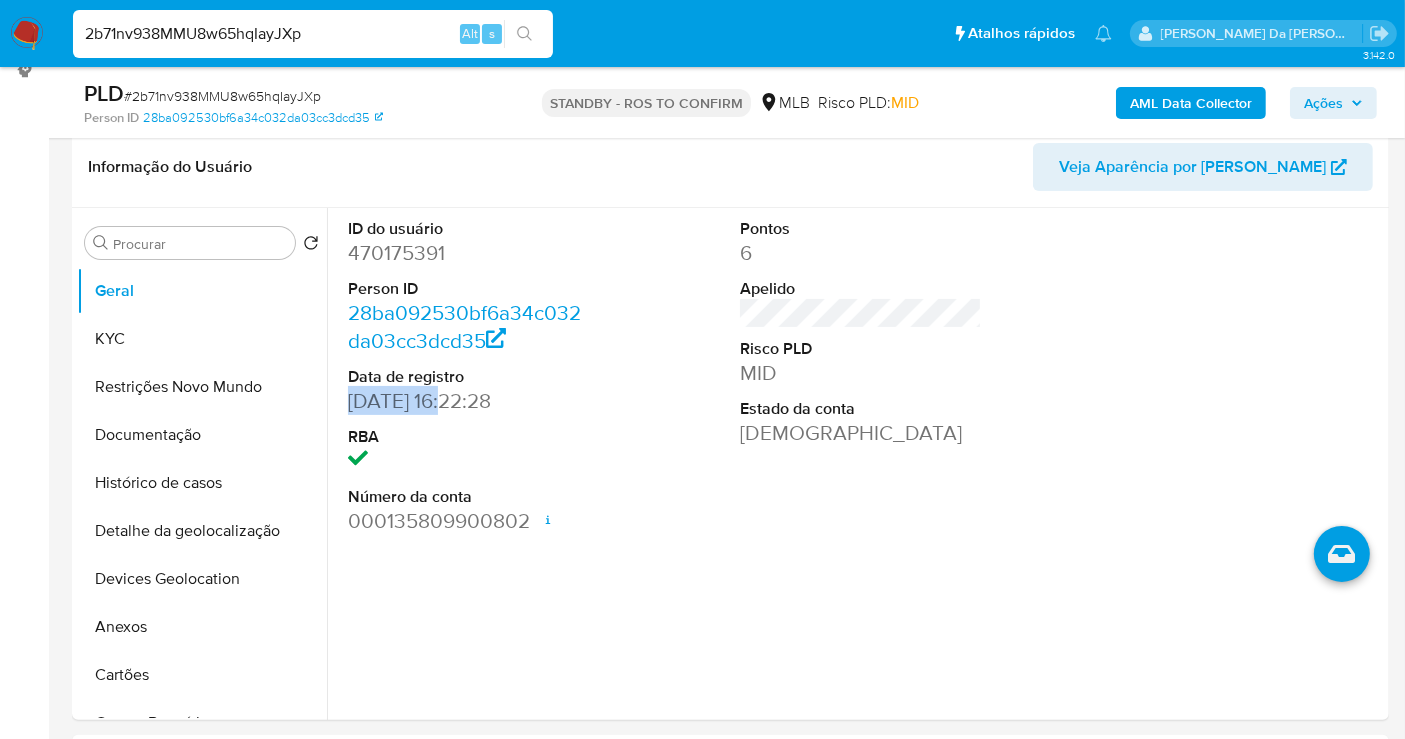 copy on "09/04/2020" 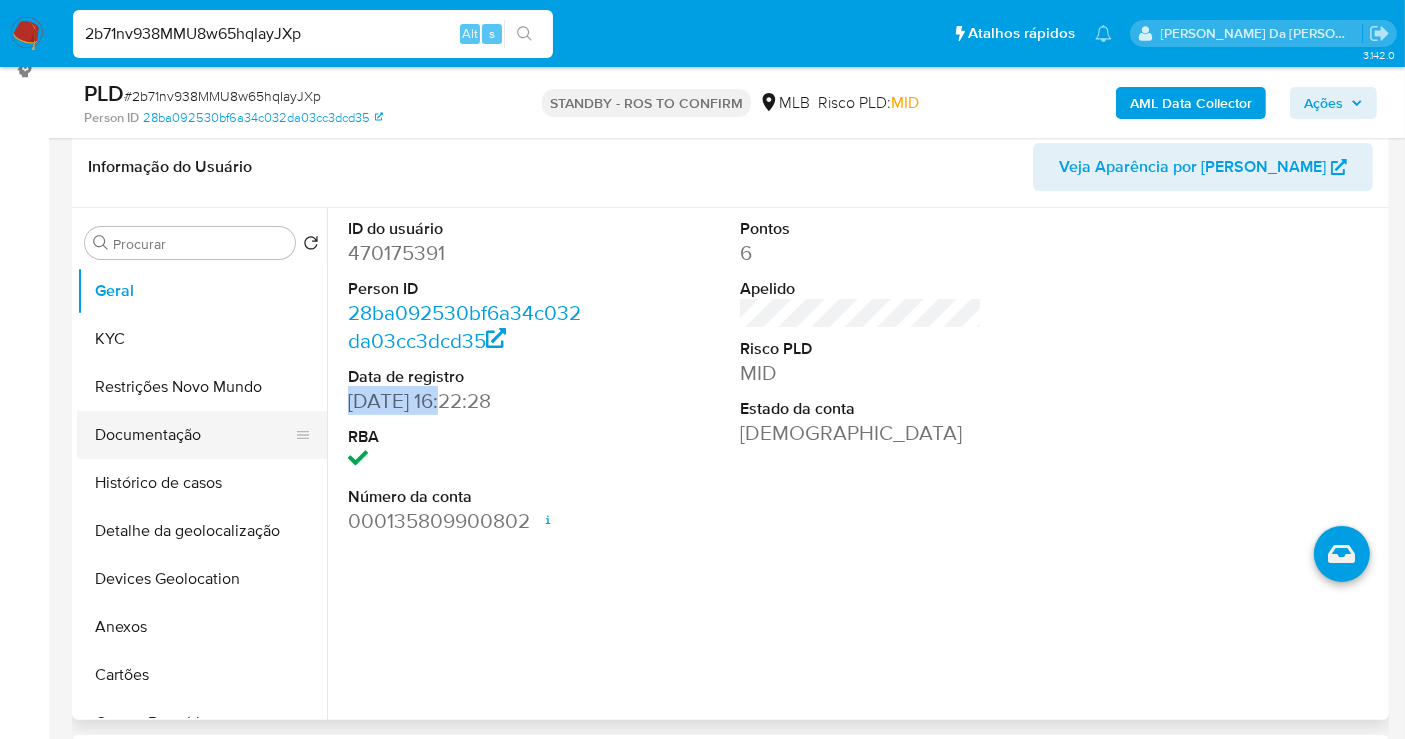 click on "Documentação" at bounding box center [194, 435] 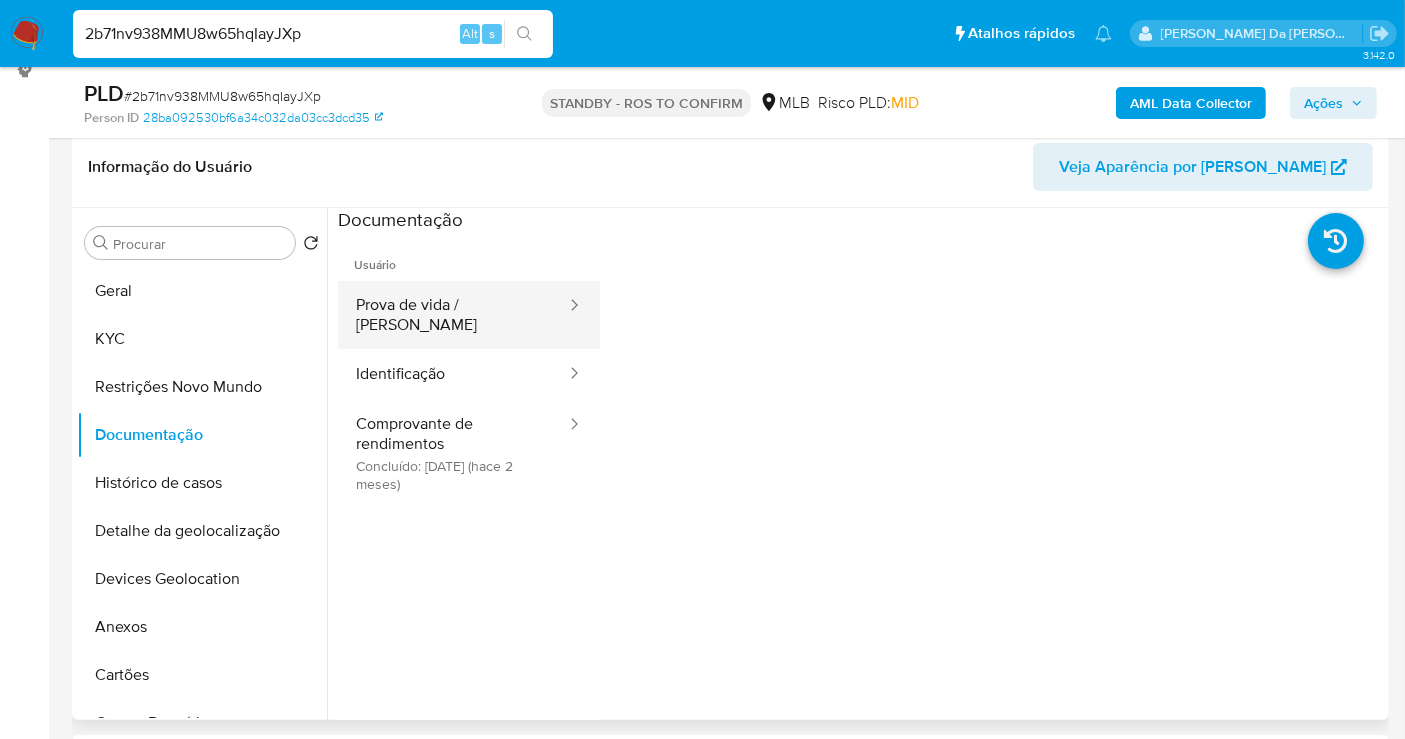 click on "Prova de vida / Selfie" at bounding box center [453, 315] 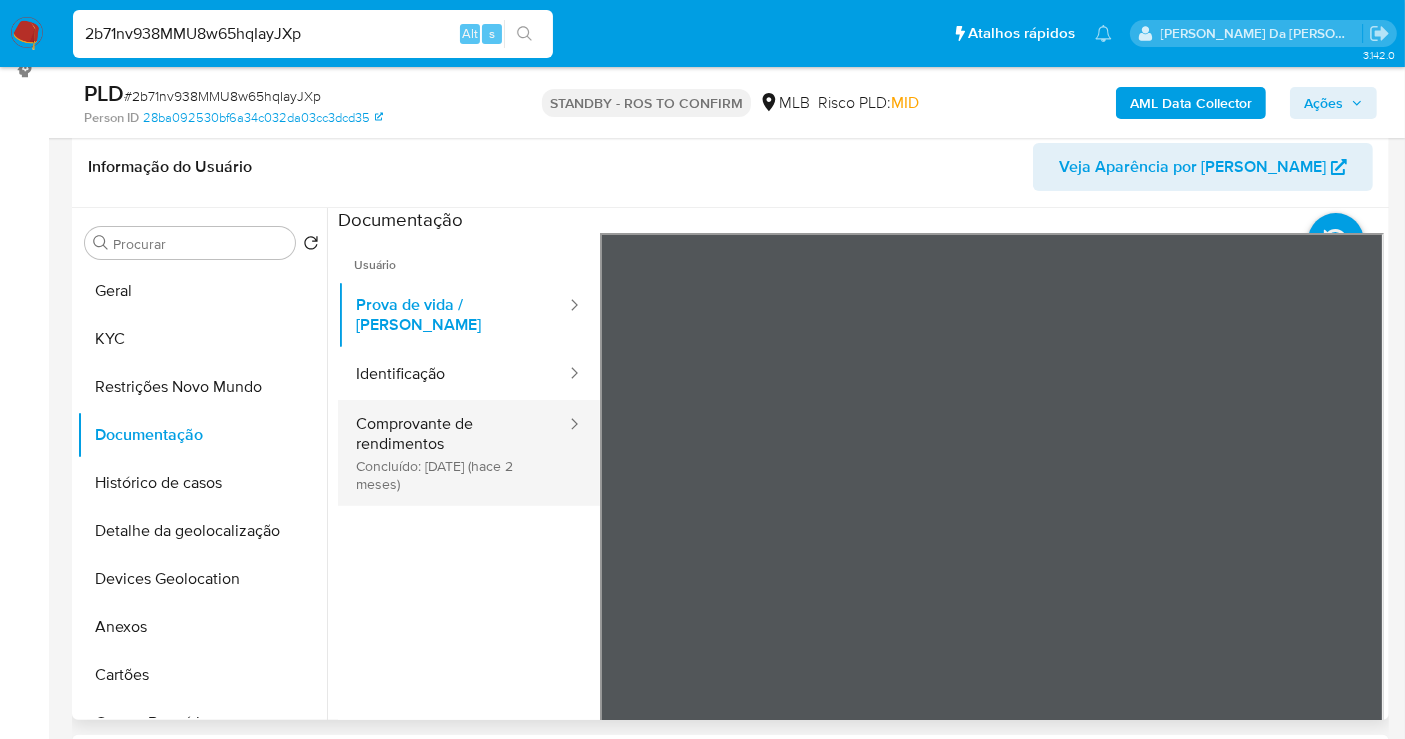 click on "Comprovante de rendimentos Concluído: 12/05/2025 (hace 2 meses)" at bounding box center [453, 453] 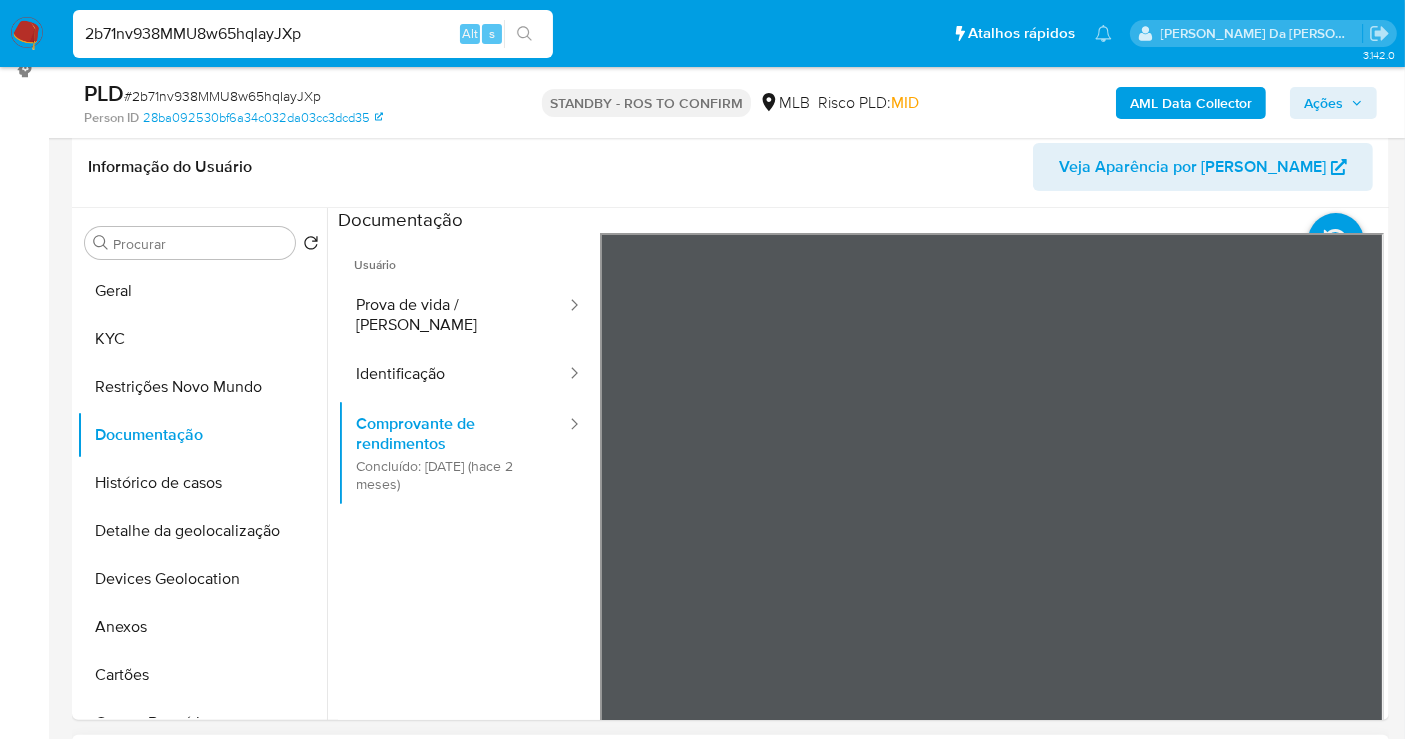 click on "Informação do Usuário Veja Aparência por Pessoa Procurar   Retornar ao pedido padrão Geral KYC Restrições Novo Mundo Documentação Histórico de casos Detalhe da geolocalização Devices Geolocation Anexos Cartões Contas Bancárias Dados Modificados Dispositivos Point Empréstimos Endereços Fecha Compliant Financiamento de Veículos Histórico de conversas IV Challenges Histórico de Risco PLD Insurtech Items Lista Interna Listas Externas Marcas AML Perfis Relacionados Adiantamentos de Dinheiro Contatos Histórico CX Soluções Bate-papo Id Estado Data de criação Origem Processo • 354980358 finished 25/11/2024 13:38:40 SUPPORT_WIDGET_MP_MOBILE Problemas con pagos - Cards • 353669876 finished 18/11/2024 22:15:03 SUPPORT_WIDGET_MP_MOBILE Funcionalidades de tarjetas de Crédito • 348157682 finished 21/10/2024 15:38:02 SUPPORT_WIDGET_MP_MOBILE Funcionalidades de tarjetas de Crédito Antigo Página   1   de   1 Seguindo Carregando... Transacionalidade Usuários Associados" at bounding box center [730, 1697] 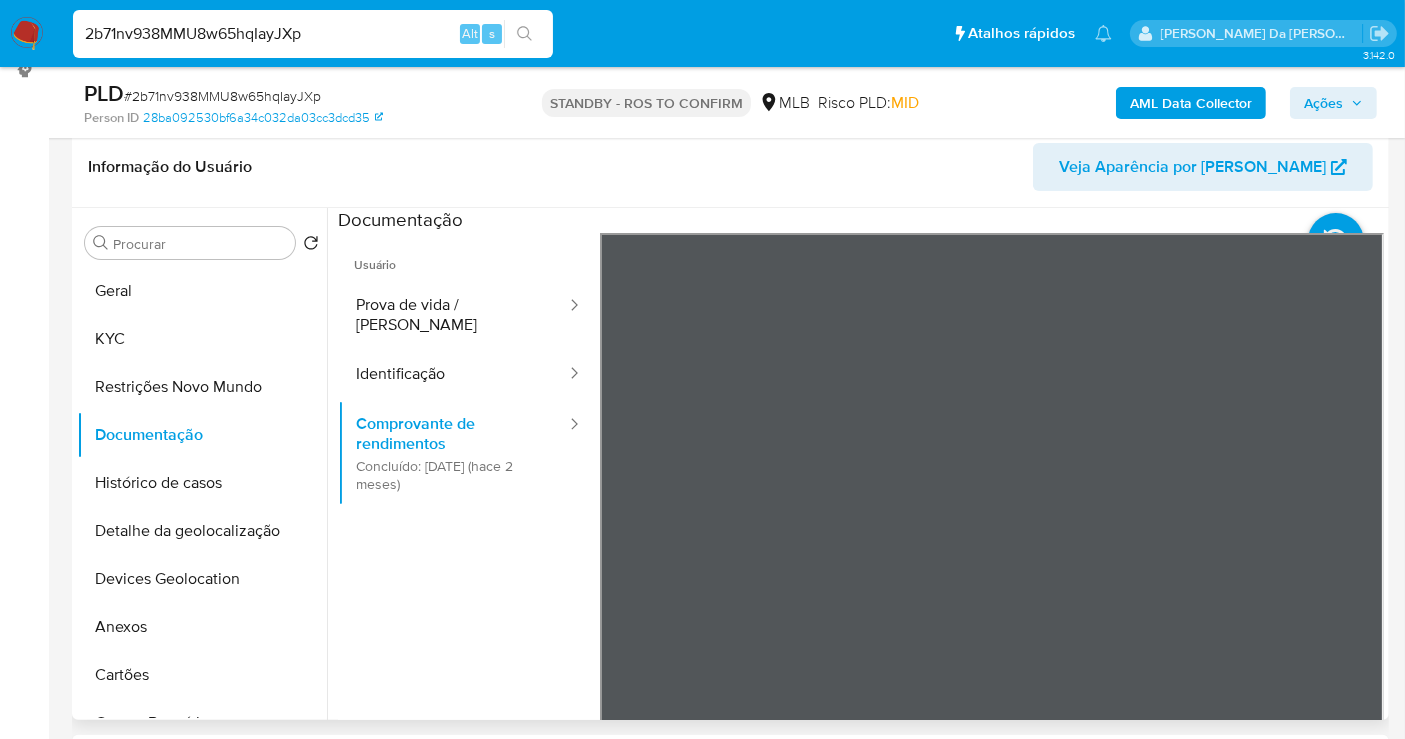 click at bounding box center (861, 540) 